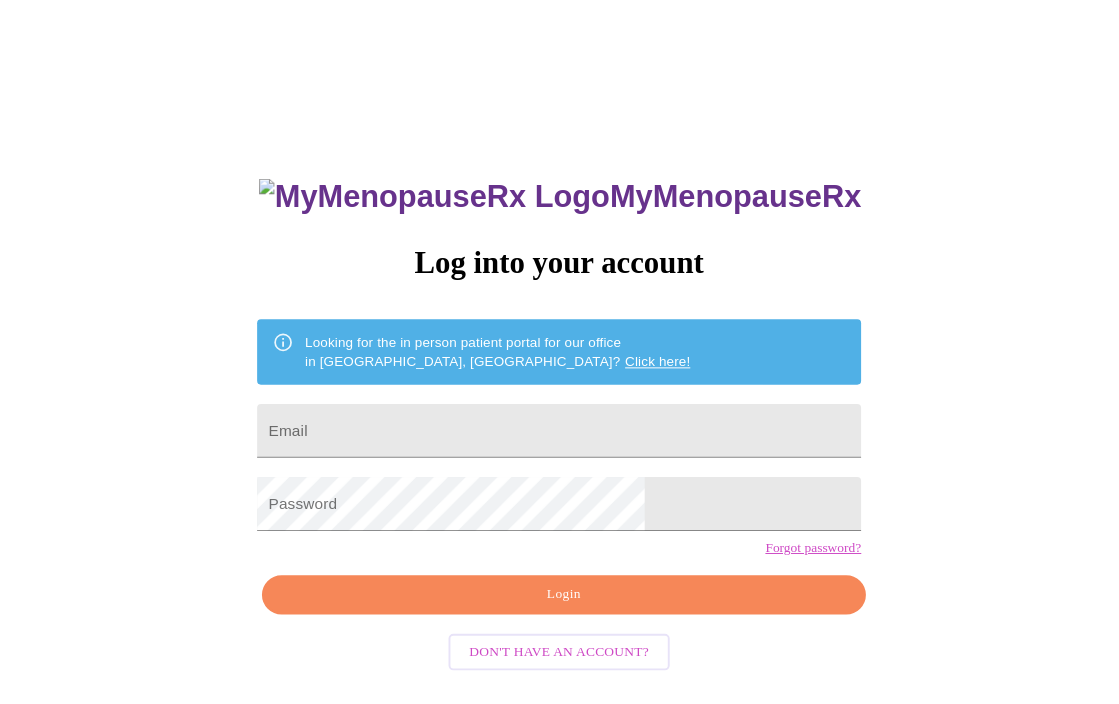 scroll, scrollTop: 0, scrollLeft: 0, axis: both 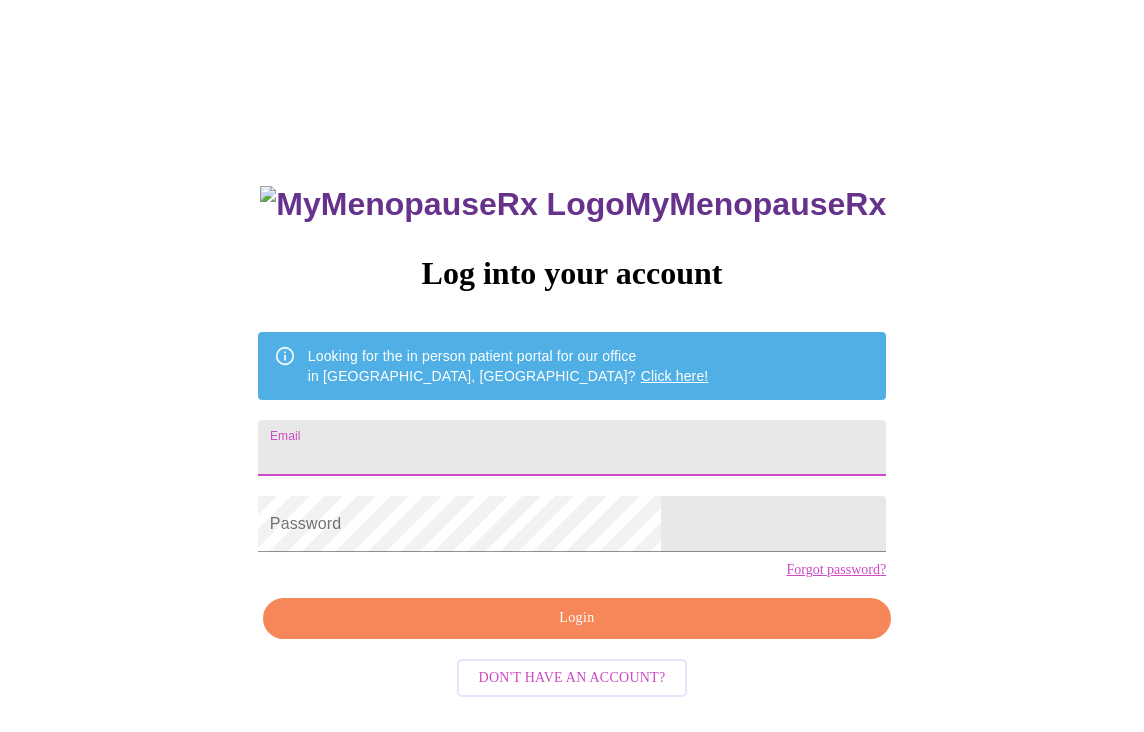 type on "[EMAIL_ADDRESS][DOMAIN_NAME]" 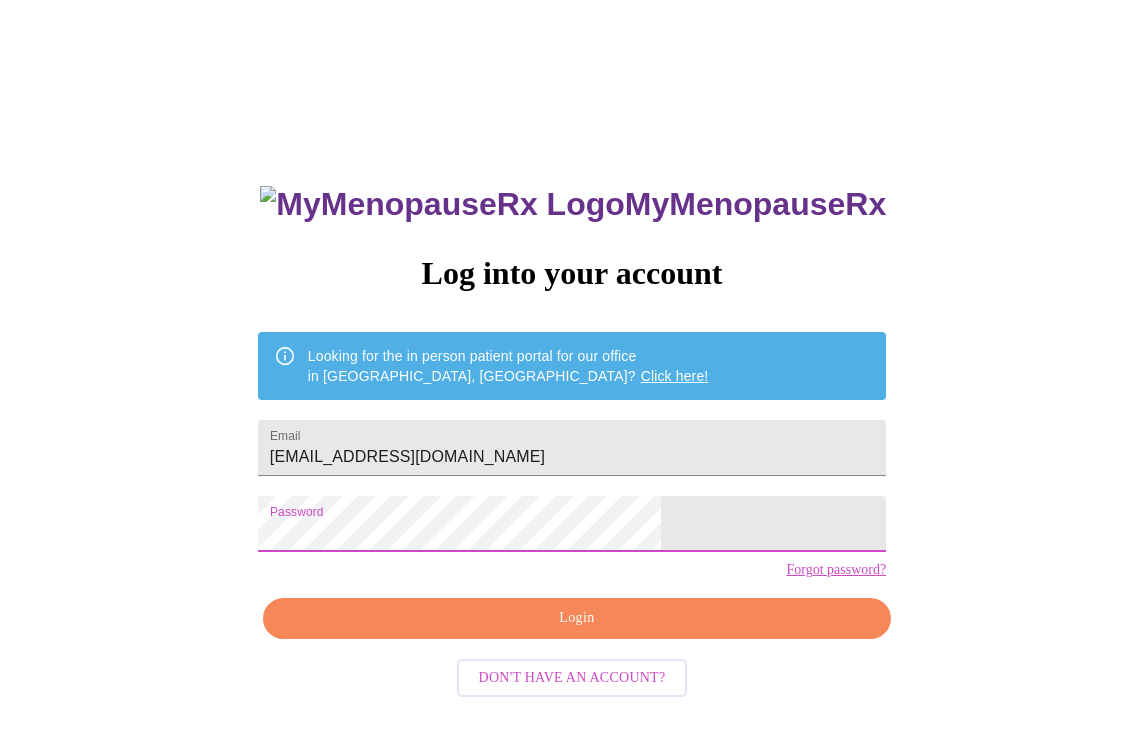 click on "Login" at bounding box center [577, 618] 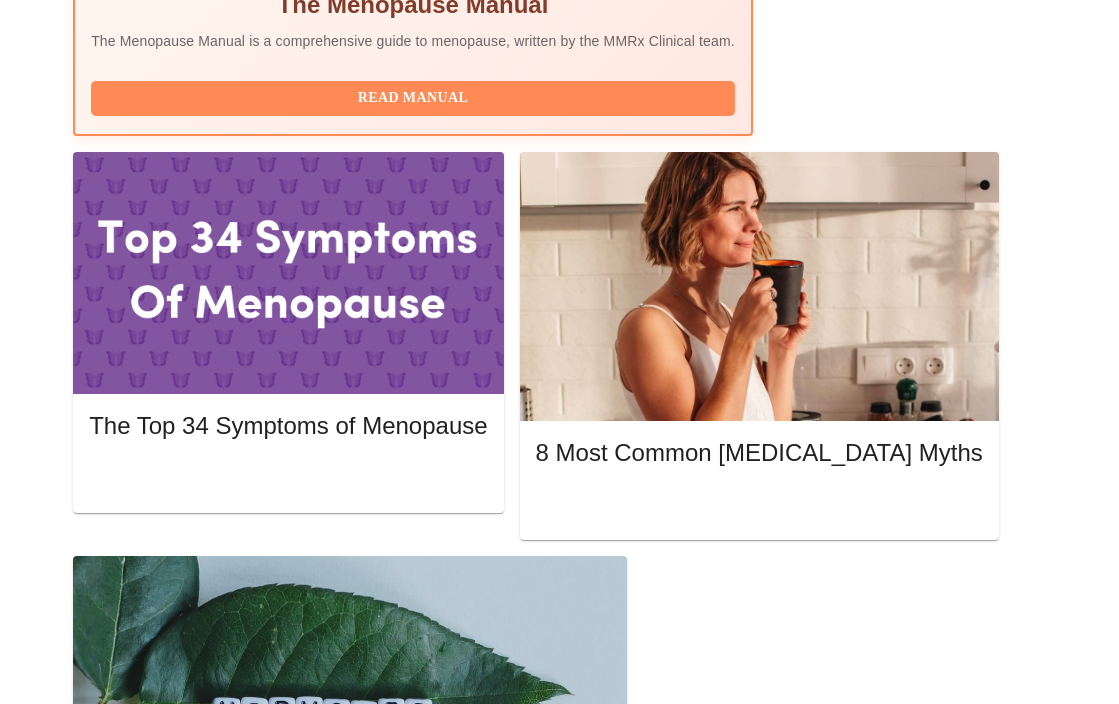 scroll, scrollTop: 849, scrollLeft: 0, axis: vertical 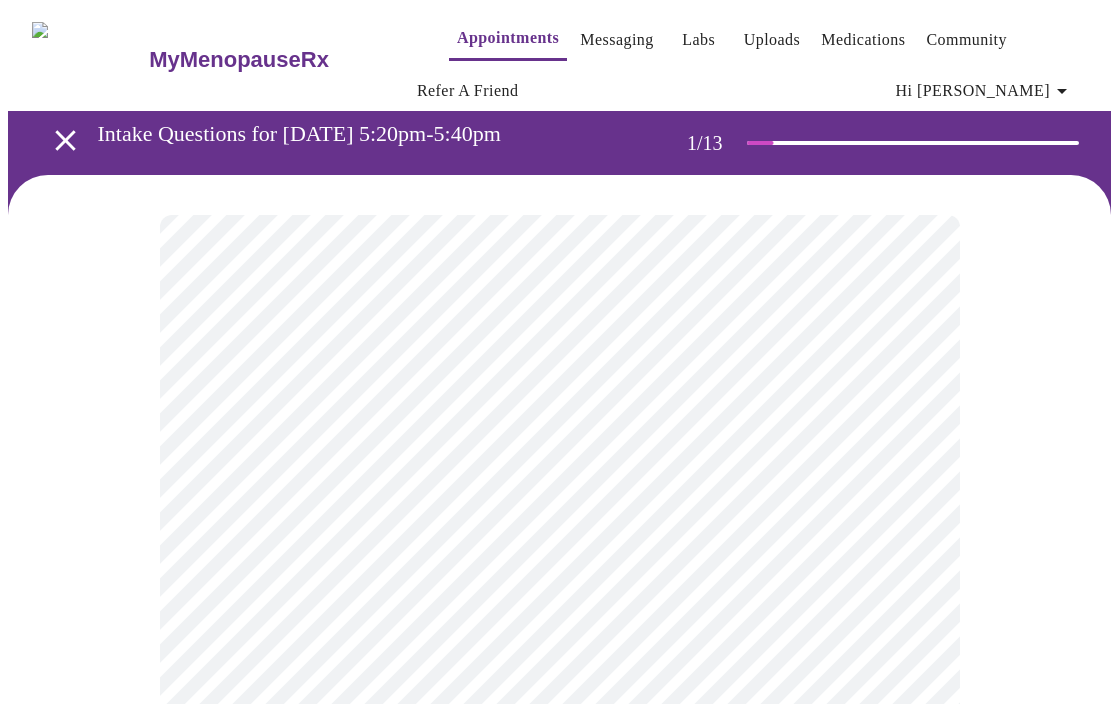 click on "MyMenopauseRx Appointments Messaging Labs Uploads Medications Community Refer a Friend Hi [PERSON_NAME]   Intake Questions for [DATE] 5:20pm-5:40pm 1  /  13 Settings Billing Invoices Log out" at bounding box center (559, 939) 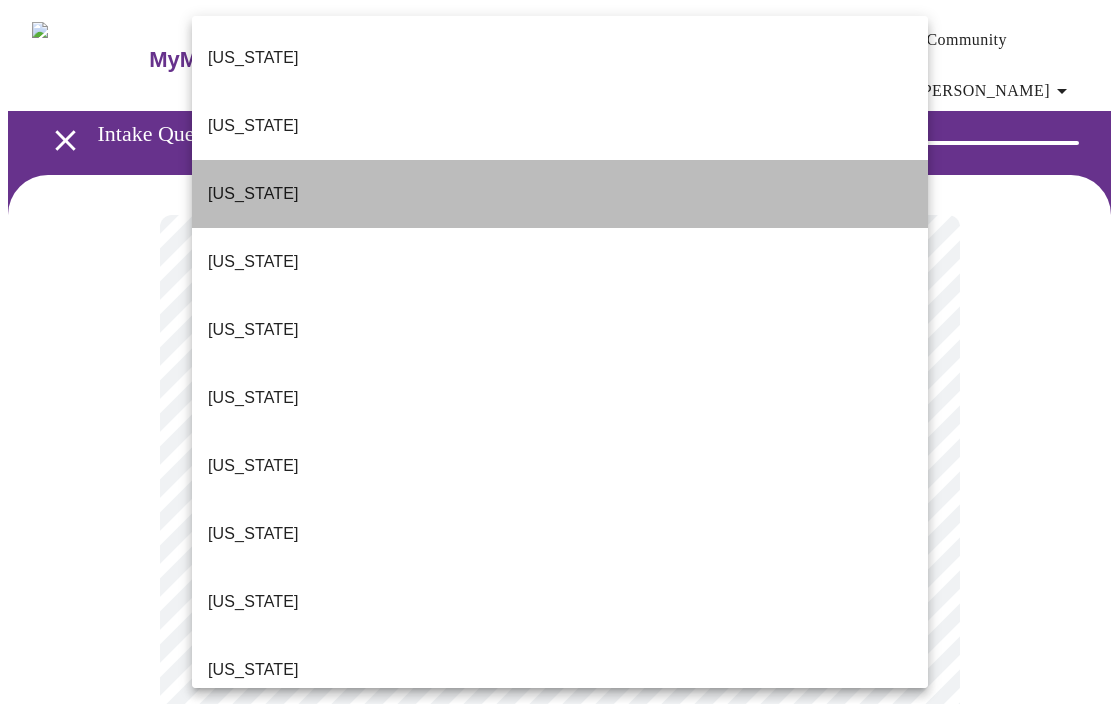 click on "[US_STATE]" at bounding box center (253, 194) 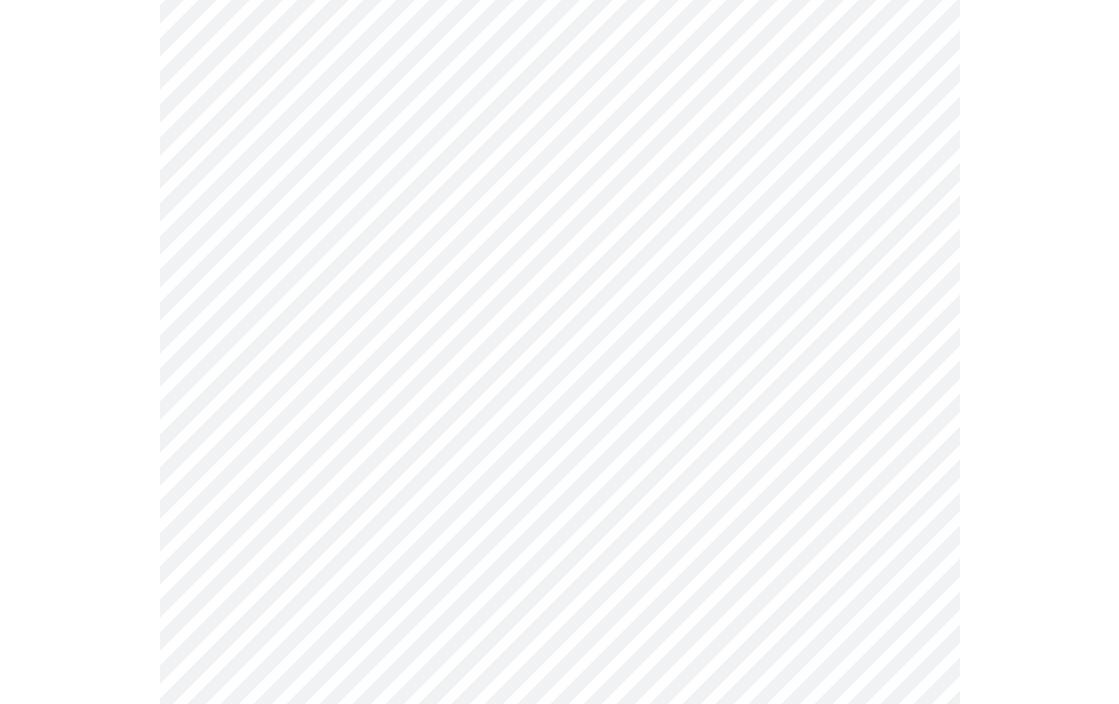 scroll, scrollTop: 245, scrollLeft: 0, axis: vertical 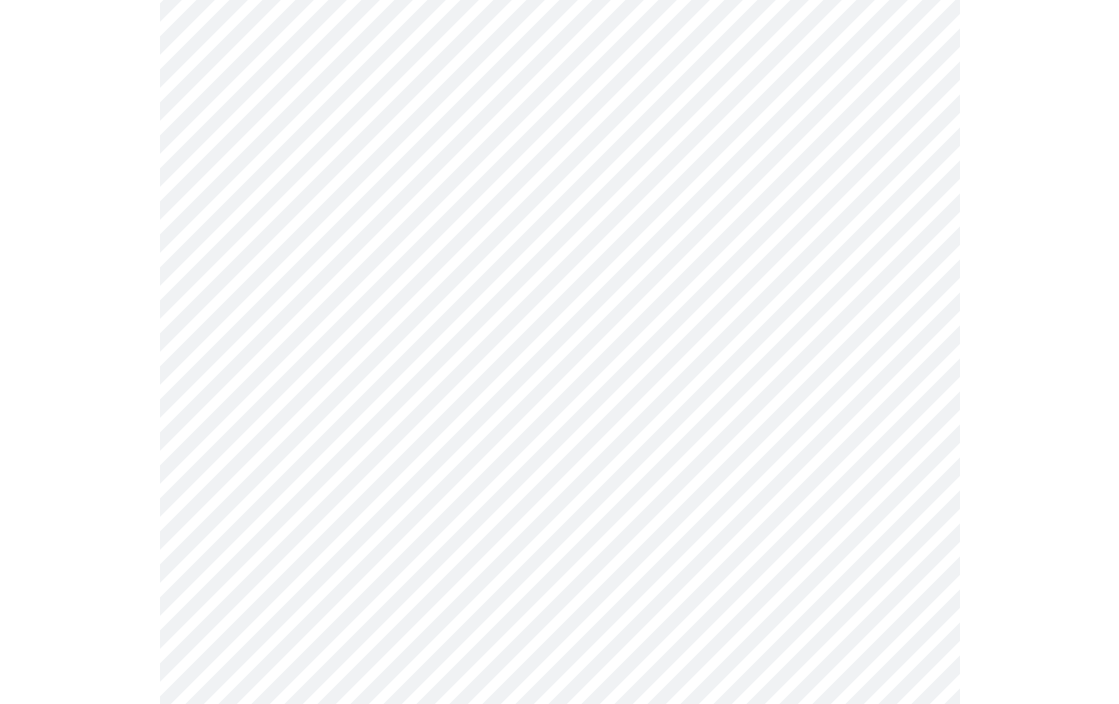 click on "MyMenopauseRx Appointments Messaging Labs Uploads Medications Community Refer a Friend Hi [PERSON_NAME]   Intake Questions for [DATE] 5:20pm-5:40pm 1  /  13 Settings Billing Invoices Log out" at bounding box center (559, 689) 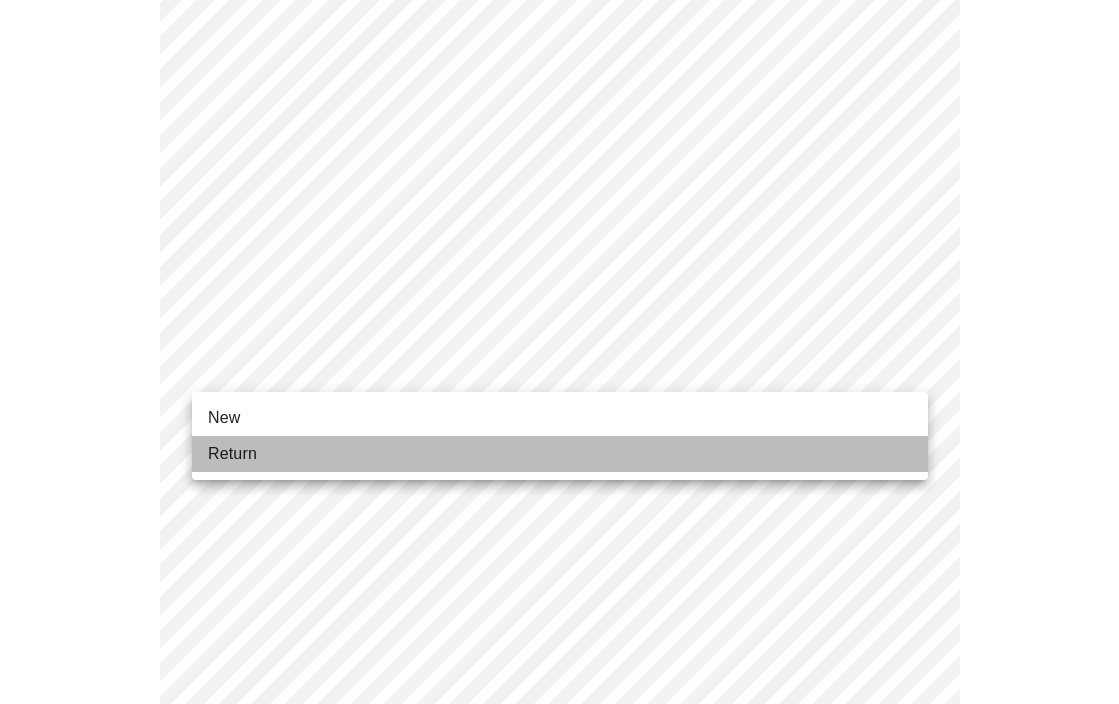 click on "Return" at bounding box center (560, 454) 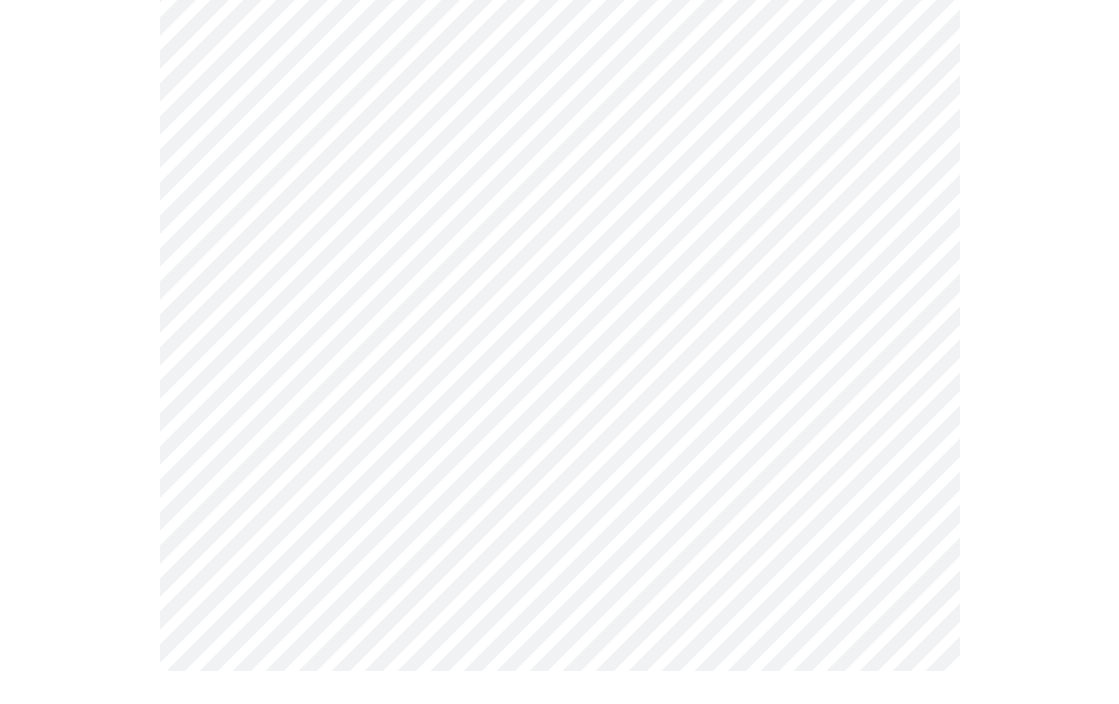 scroll, scrollTop: 1121, scrollLeft: 0, axis: vertical 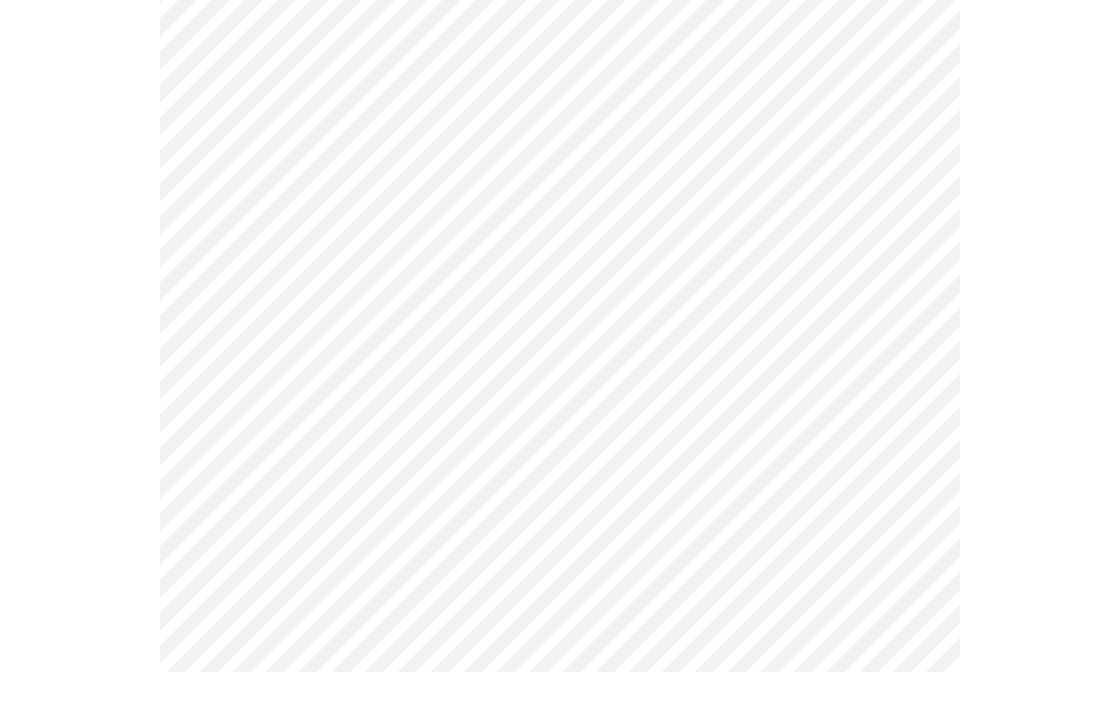 click on "MyMenopauseRx Appointments Messaging Labs Uploads Medications Community Refer a Friend Hi [PERSON_NAME]   Intake Questions for [DATE] 5:20pm-5:40pm 1  /  13 Settings Billing Invoices Log out" at bounding box center (559, -201) 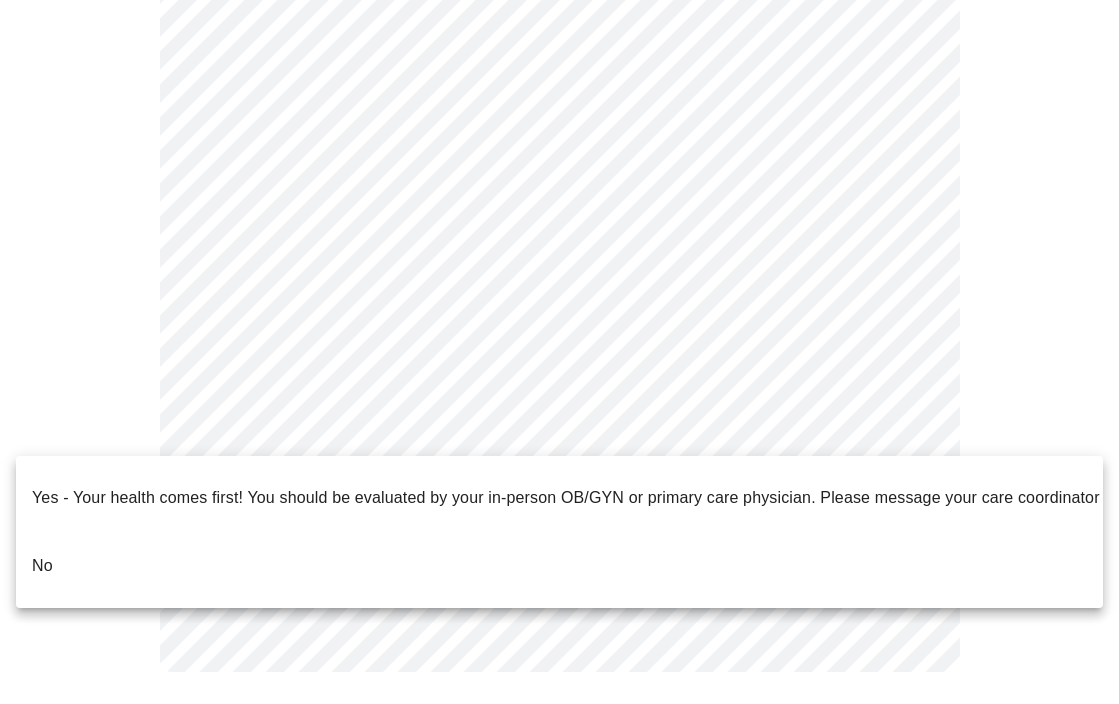 click at bounding box center [559, 352] 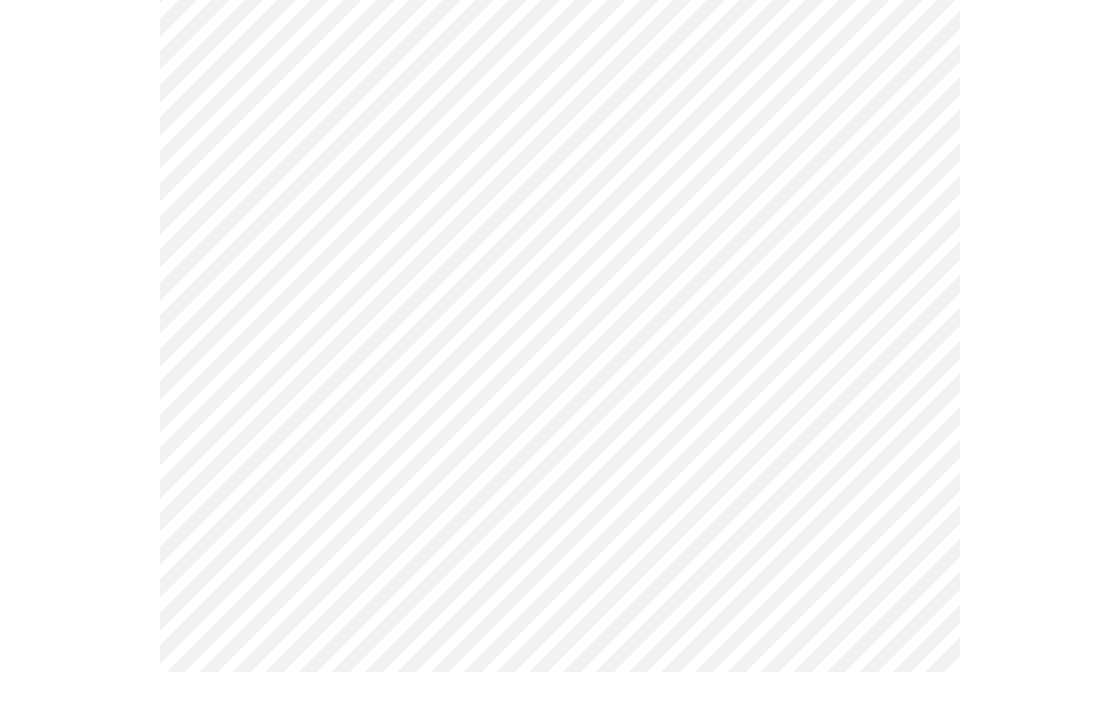 click on "MyMenopauseRx Appointments Messaging Labs Uploads Medications Community Refer a Friend Hi [PERSON_NAME]   Intake Questions for [DATE] 5:20pm-5:40pm 1  /  13 Settings Billing Invoices Log out" at bounding box center [559, -201] 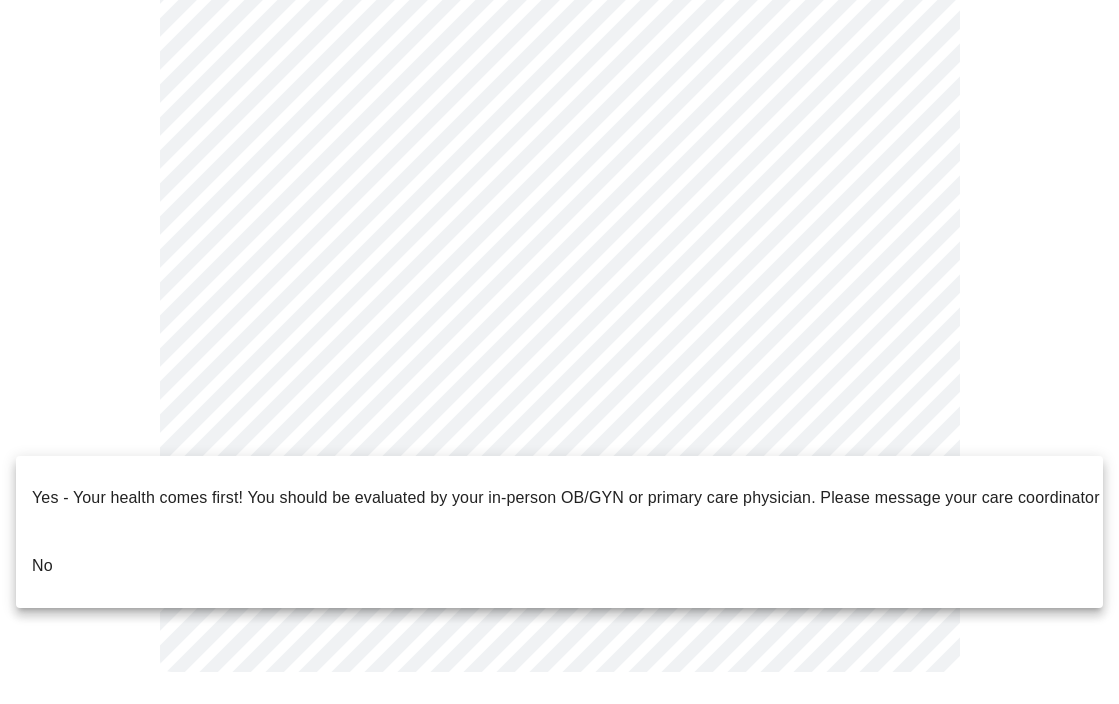 click at bounding box center (559, 352) 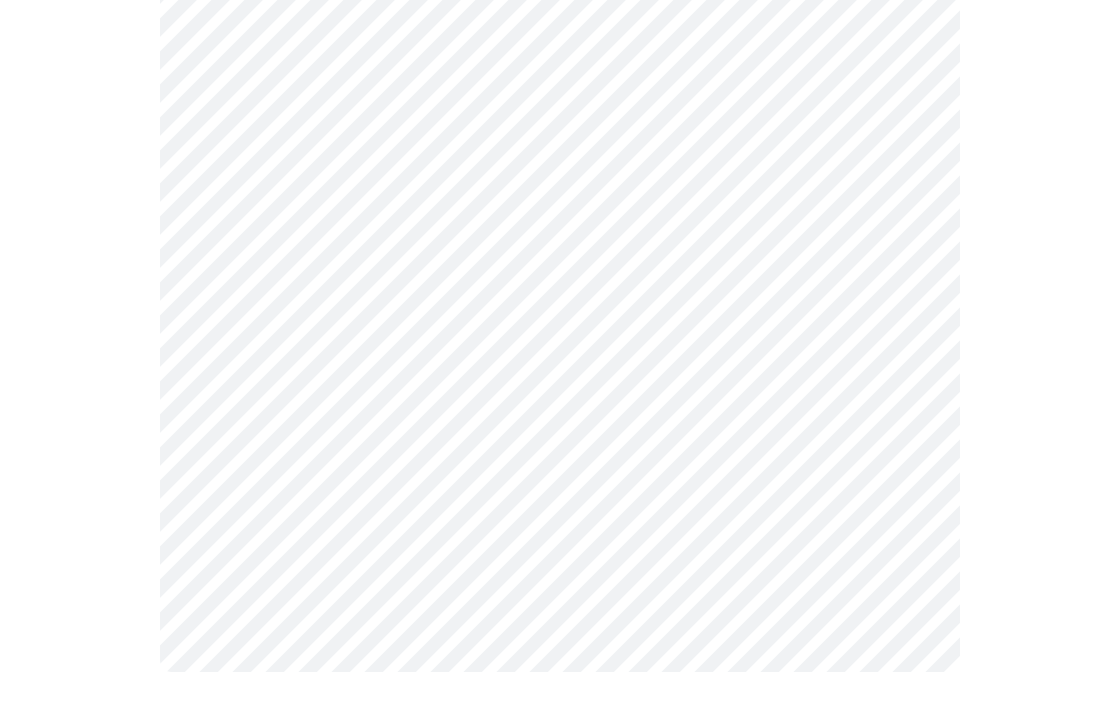 click on "MyMenopauseRx Appointments Messaging Labs Uploads Medications Community Refer a Friend Hi [PERSON_NAME]   Intake Questions for [DATE] 5:20pm-5:40pm 1  /  13 Settings Billing Invoices Log out" at bounding box center (559, -201) 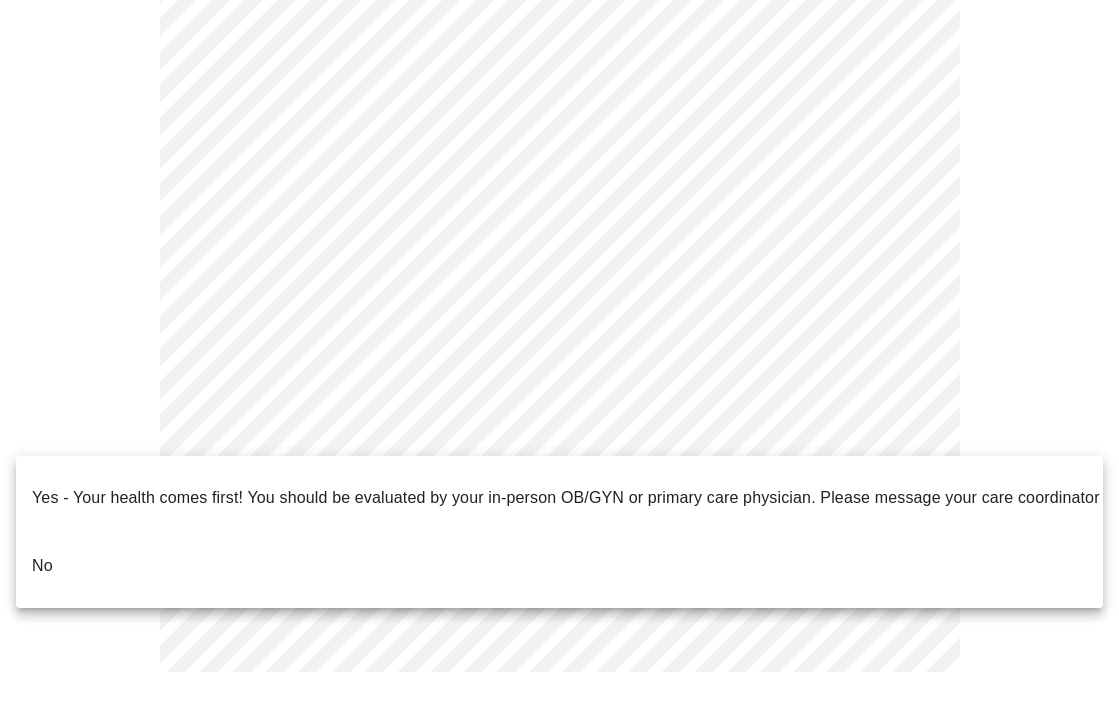 click on "No" at bounding box center (559, 566) 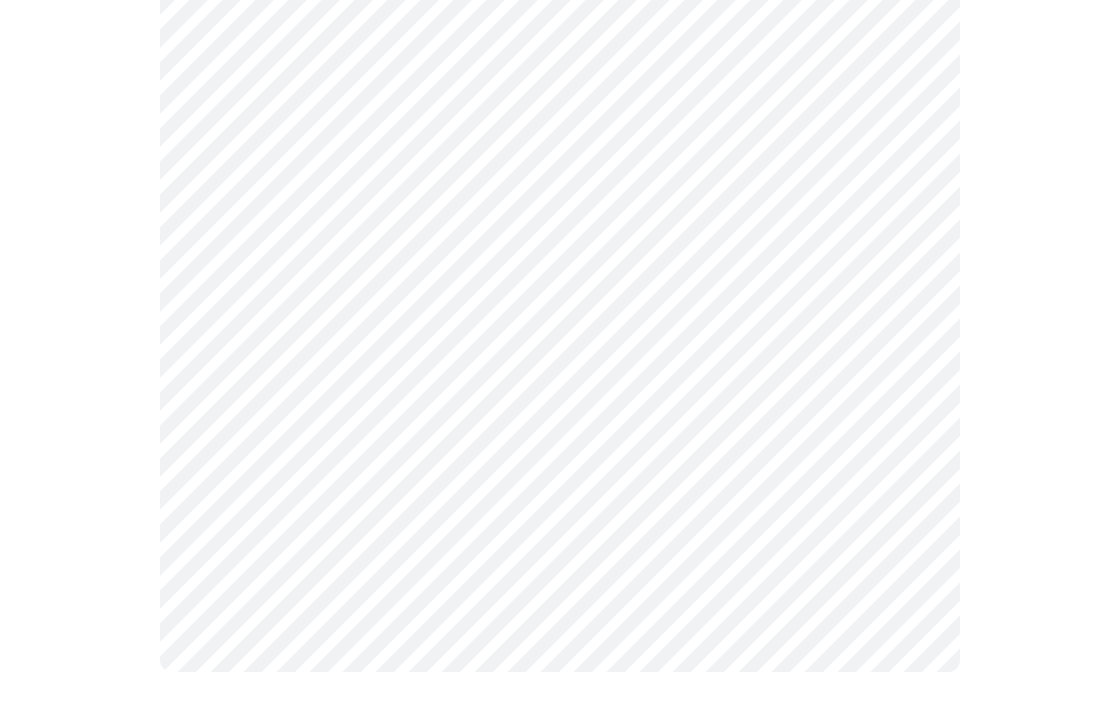 scroll, scrollTop: 0, scrollLeft: 0, axis: both 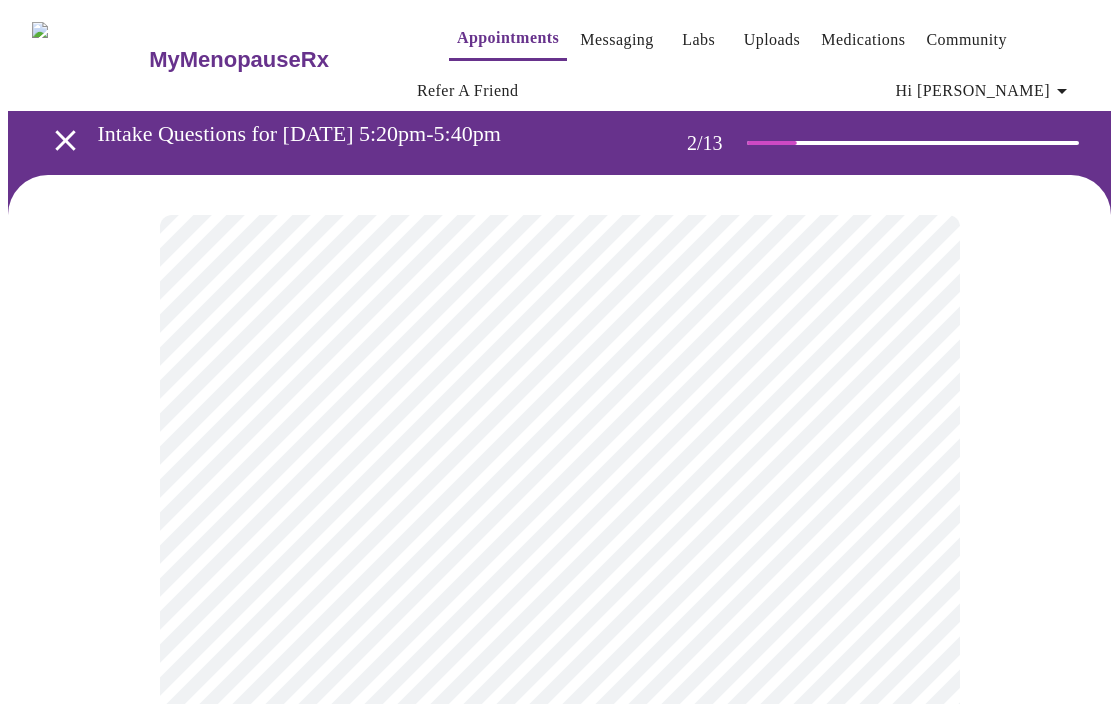 click on "MyMenopauseRx Appointments Messaging Labs Uploads Medications Community Refer a Friend Hi [PERSON_NAME]   Intake Questions for [DATE] 5:20pm-5:40pm 2  /  13 Settings Billing Invoices Log out" at bounding box center (559, 621) 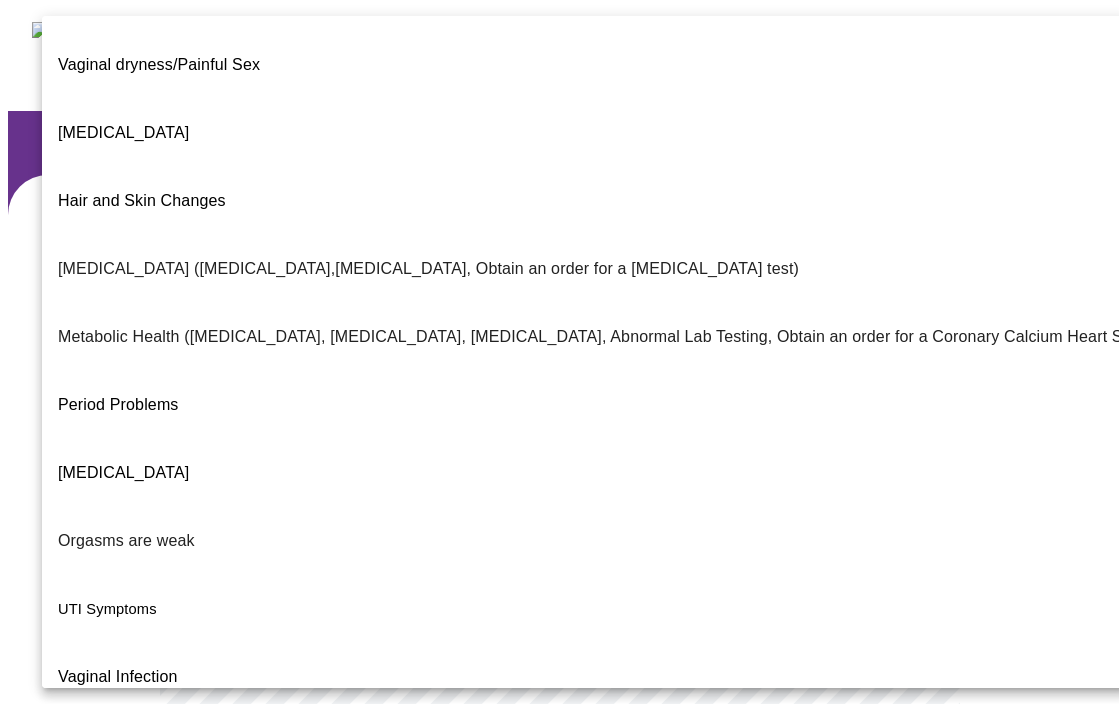 scroll, scrollTop: 332, scrollLeft: 0, axis: vertical 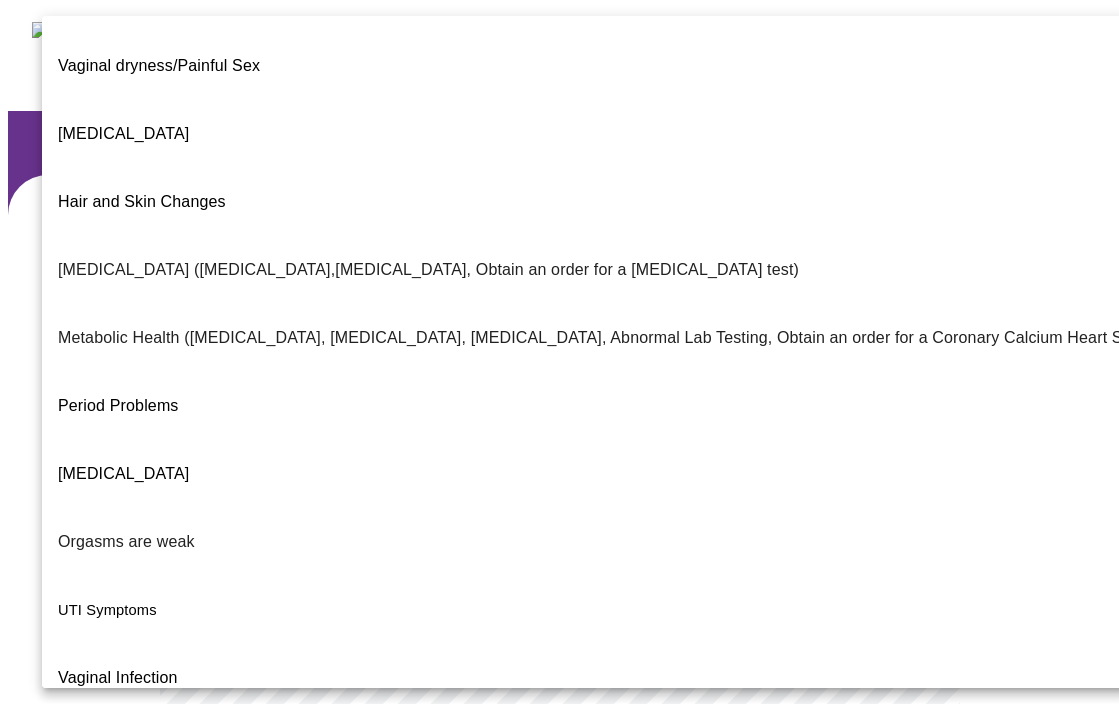click on "Period Problems" at bounding box center [118, 406] 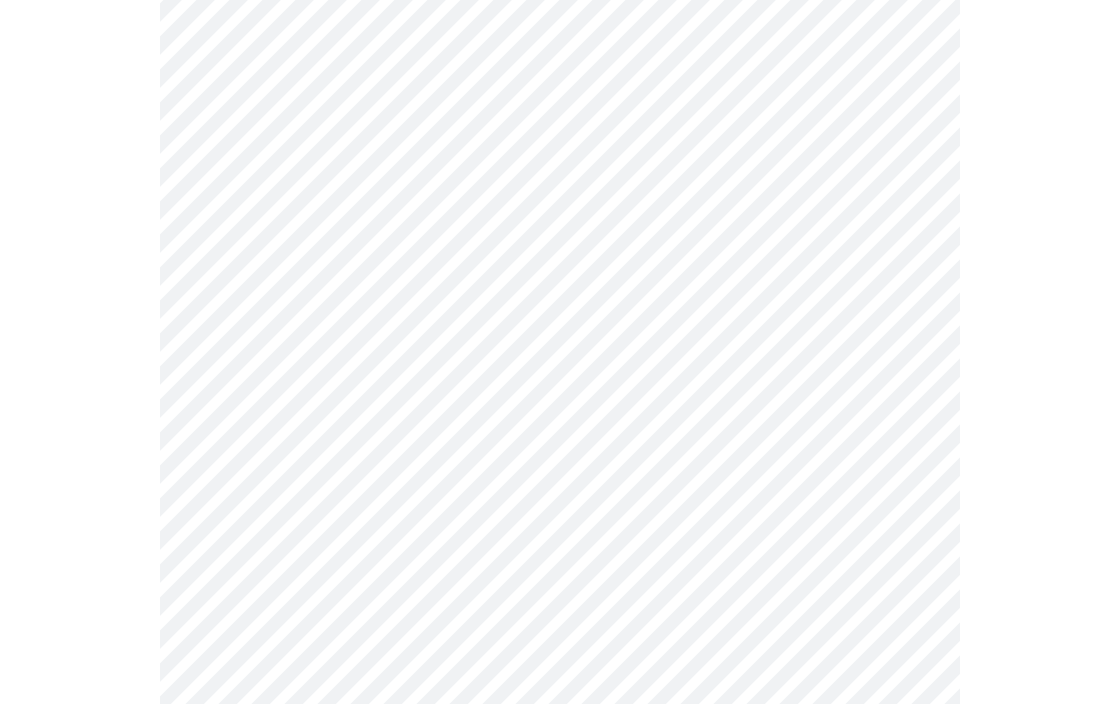 scroll, scrollTop: 315, scrollLeft: 0, axis: vertical 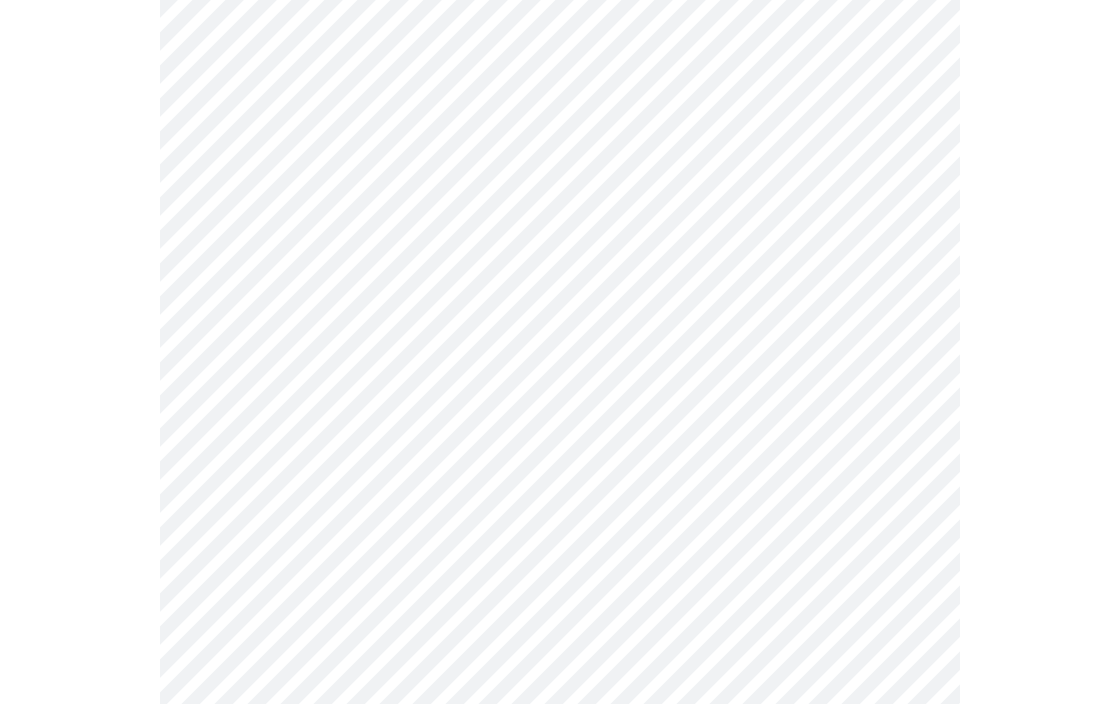 click on "MyMenopauseRx Appointments Messaging Labs Uploads Medications Community Refer a Friend Hi [PERSON_NAME]   Intake Questions for [DATE] 5:20pm-5:40pm 2  /  13 Settings Billing Invoices Log out" at bounding box center (559, 301) 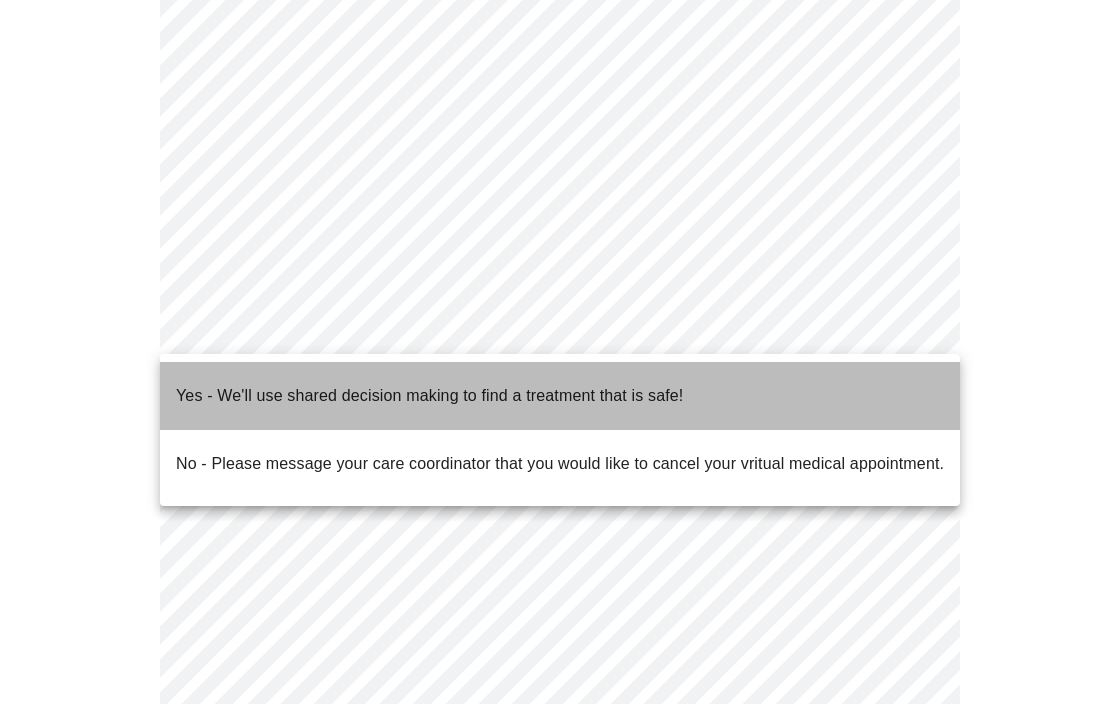click on "Yes - We'll use shared decision making to find a treatment that is safe!" at bounding box center (429, 396) 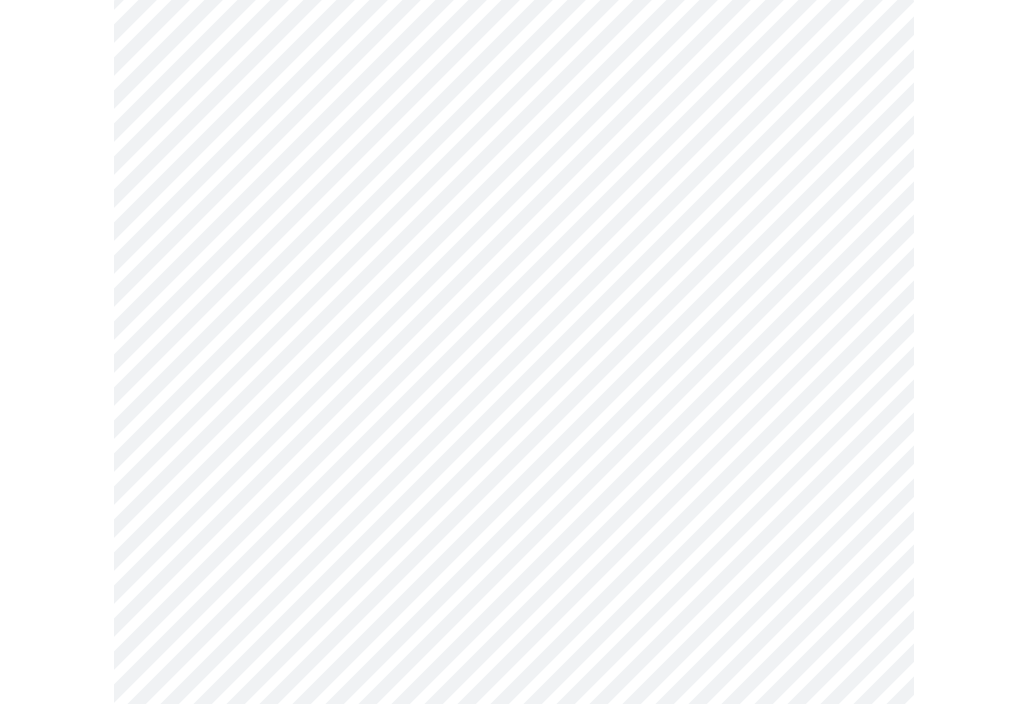 scroll, scrollTop: 225, scrollLeft: 0, axis: vertical 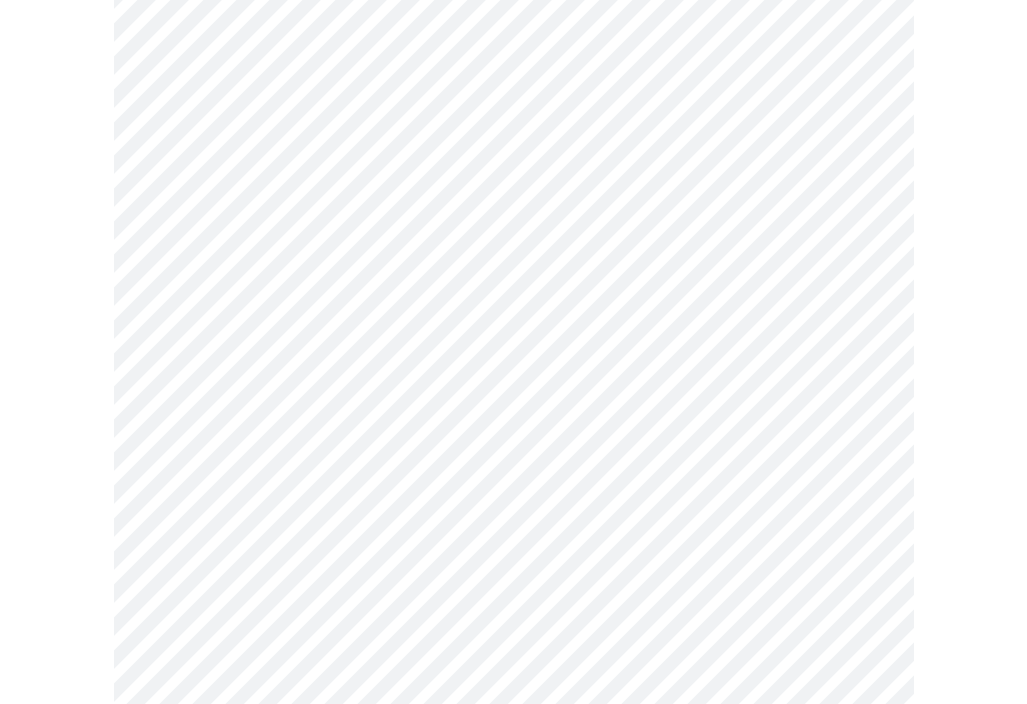 click on "MyMenopauseRx Appointments Messaging Labs Uploads Medications Community Refer a Friend Hi [PERSON_NAME]   Intake Questions for [DATE] 5:20pm-5:40pm 3  /  13 Settings Billing Invoices Log out" at bounding box center [513, 1143] 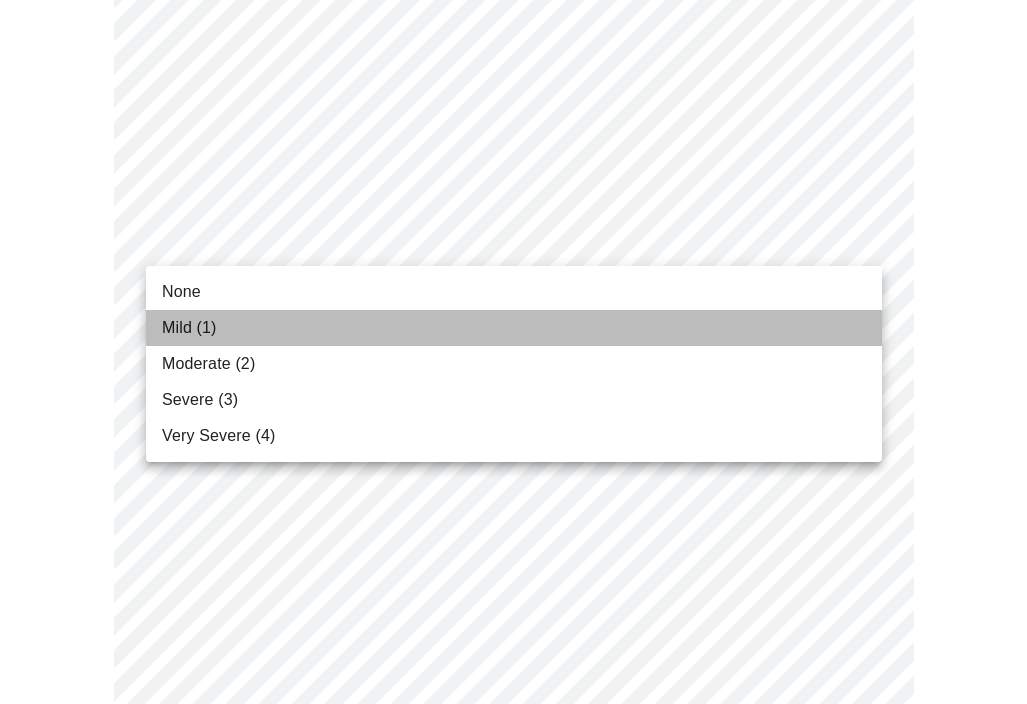 click on "Mild (1)" at bounding box center [189, 328] 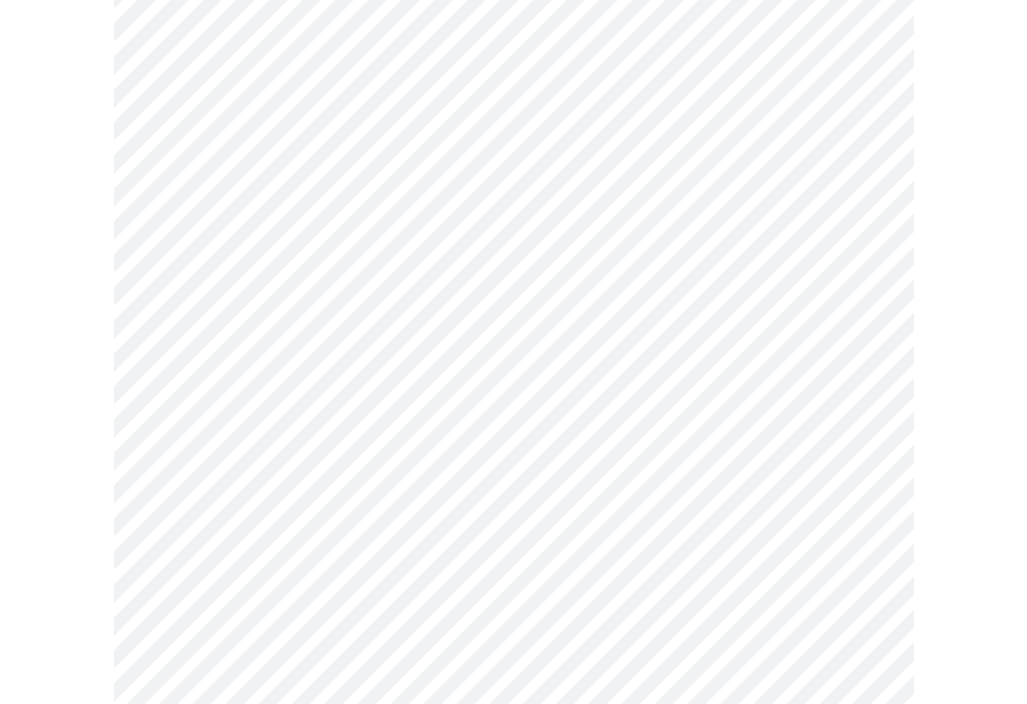 click on "MyMenopauseRx Appointments Messaging Labs Uploads Medications Community Refer a Friend Hi [PERSON_NAME]   Intake Questions for [DATE] 5:20pm-5:40pm 3  /  13 Settings Billing Invoices Log out" at bounding box center (513, 1108) 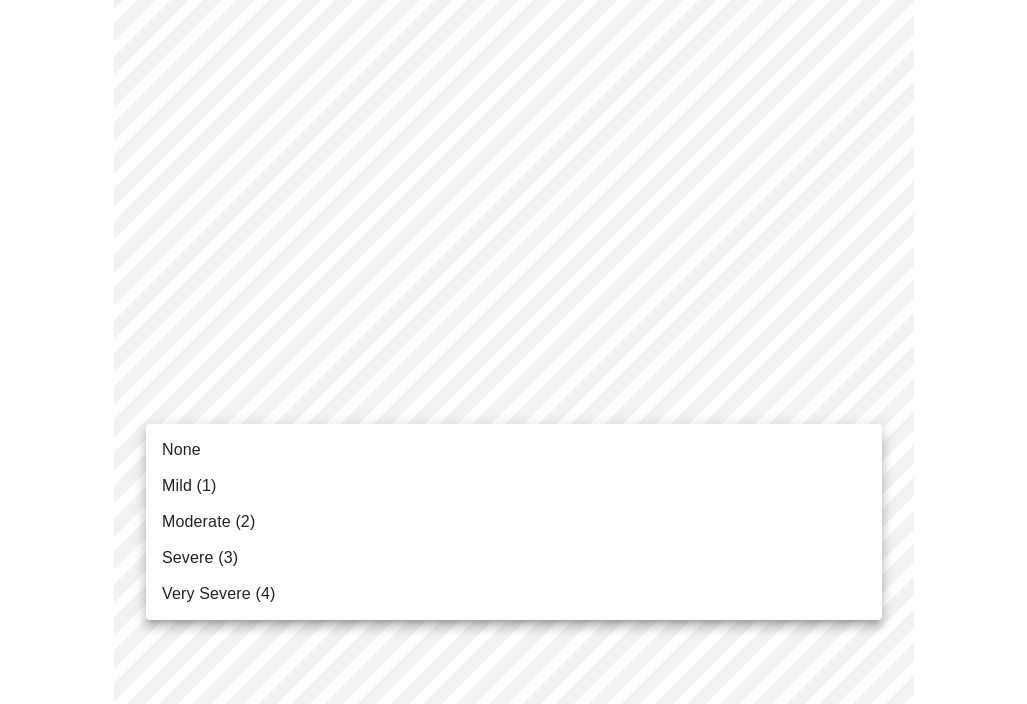 click on "None" at bounding box center (514, 450) 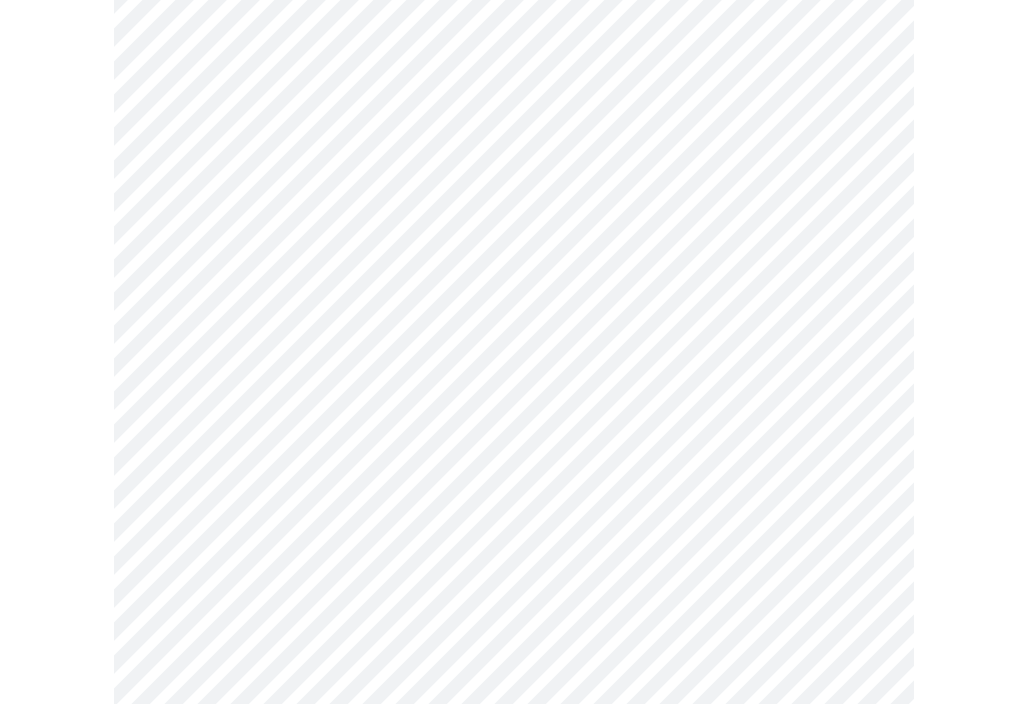 scroll, scrollTop: 359, scrollLeft: 0, axis: vertical 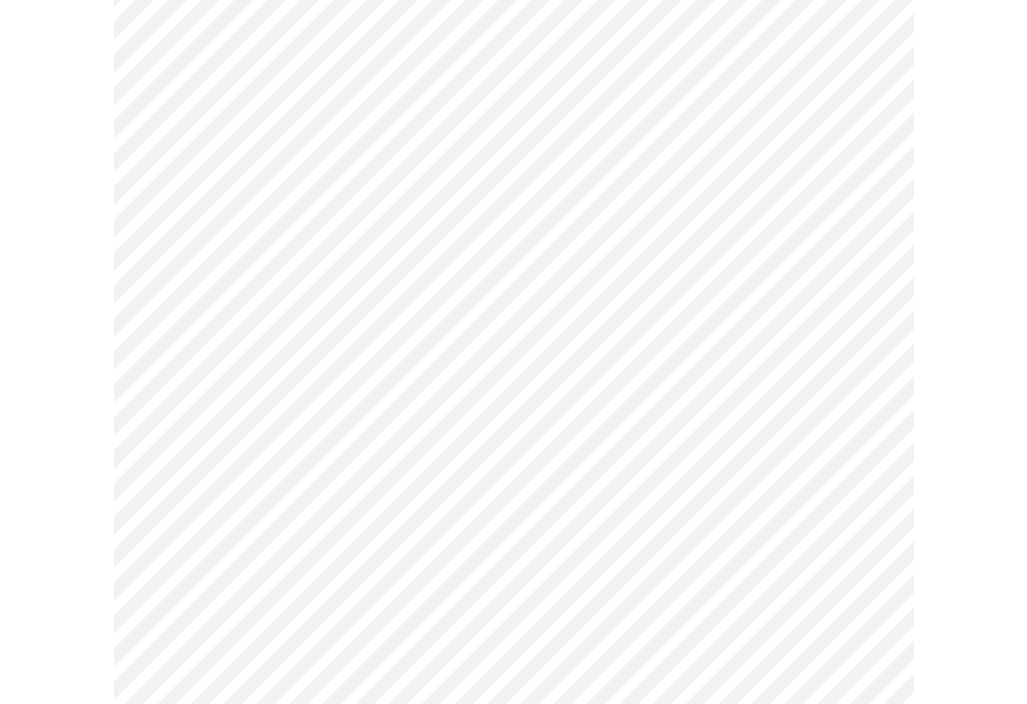 click on "MyMenopauseRx Appointments Messaging Labs Uploads Medications Community Refer a Friend Hi [PERSON_NAME]   Intake Questions for [DATE] 5:20pm-5:40pm 3  /  13 Settings Billing Invoices Log out" at bounding box center [513, 960] 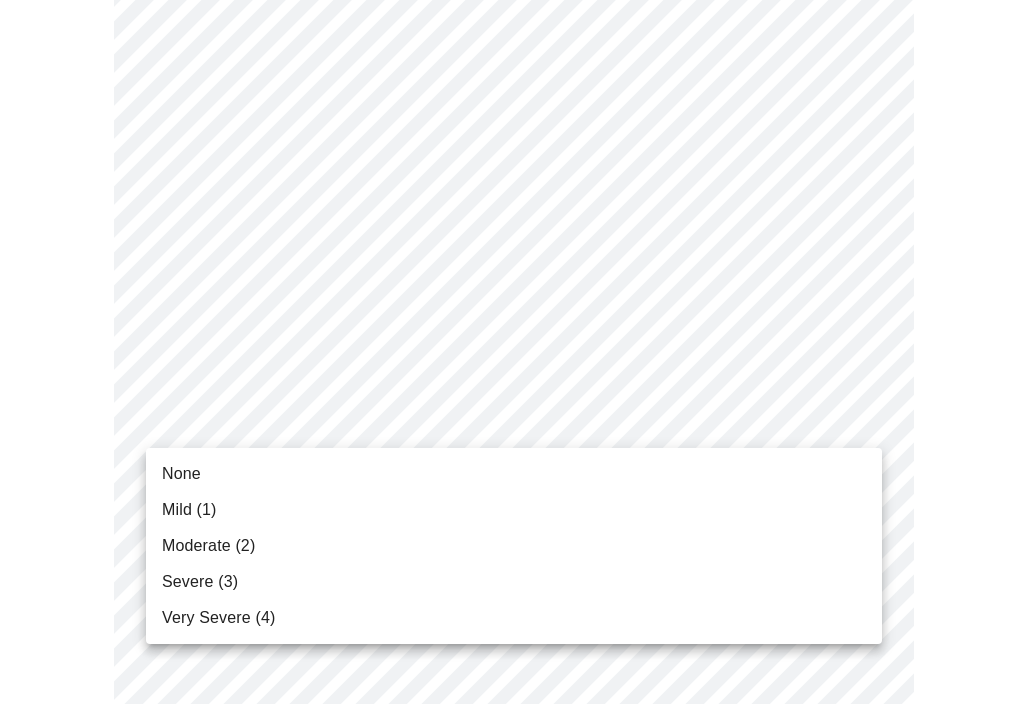 click on "Mild (1)" at bounding box center [514, 510] 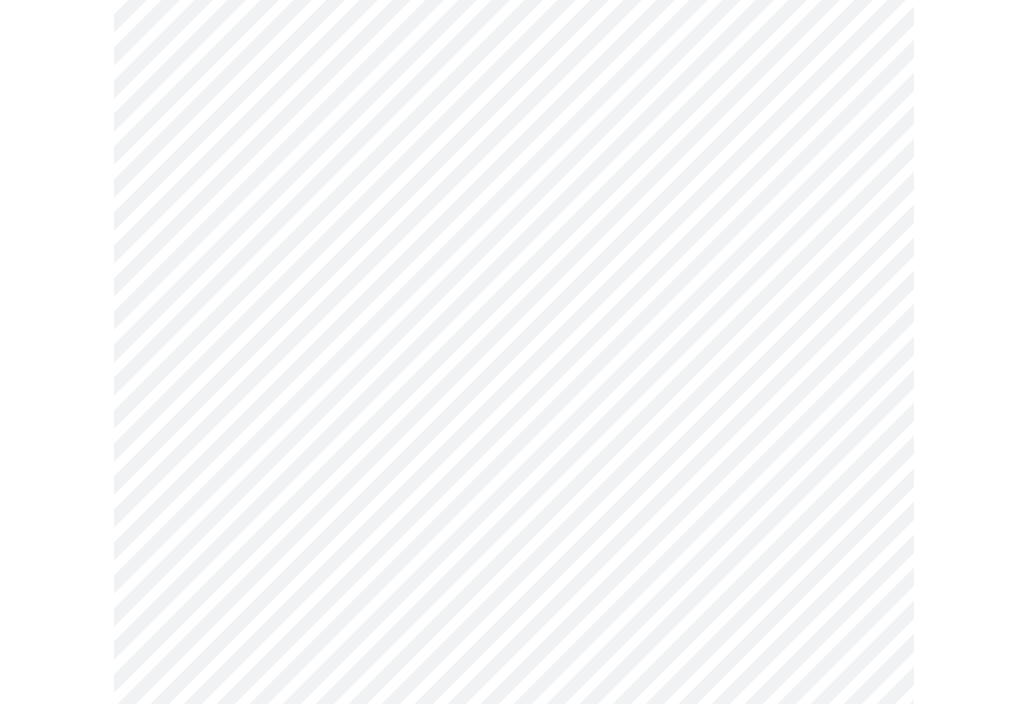 scroll, scrollTop: 539, scrollLeft: 0, axis: vertical 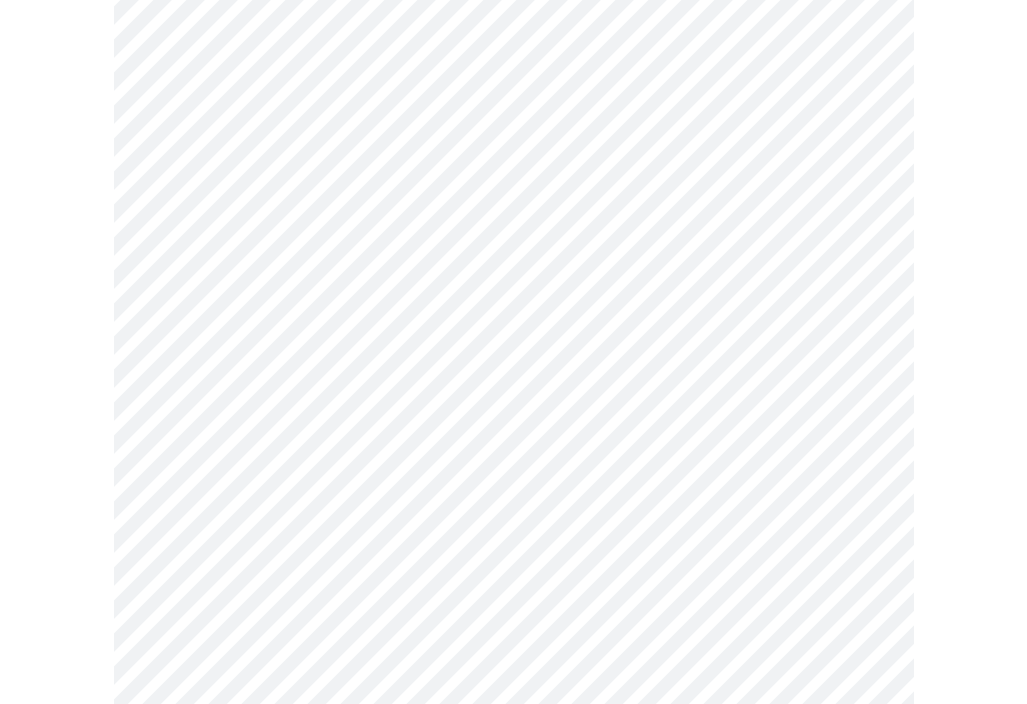 click on "MyMenopauseRx Appointments Messaging Labs Uploads Medications Community Refer a Friend Hi [PERSON_NAME]   Intake Questions for [DATE] 5:20pm-5:40pm 3  /  13 Settings Billing Invoices Log out" at bounding box center (513, 767) 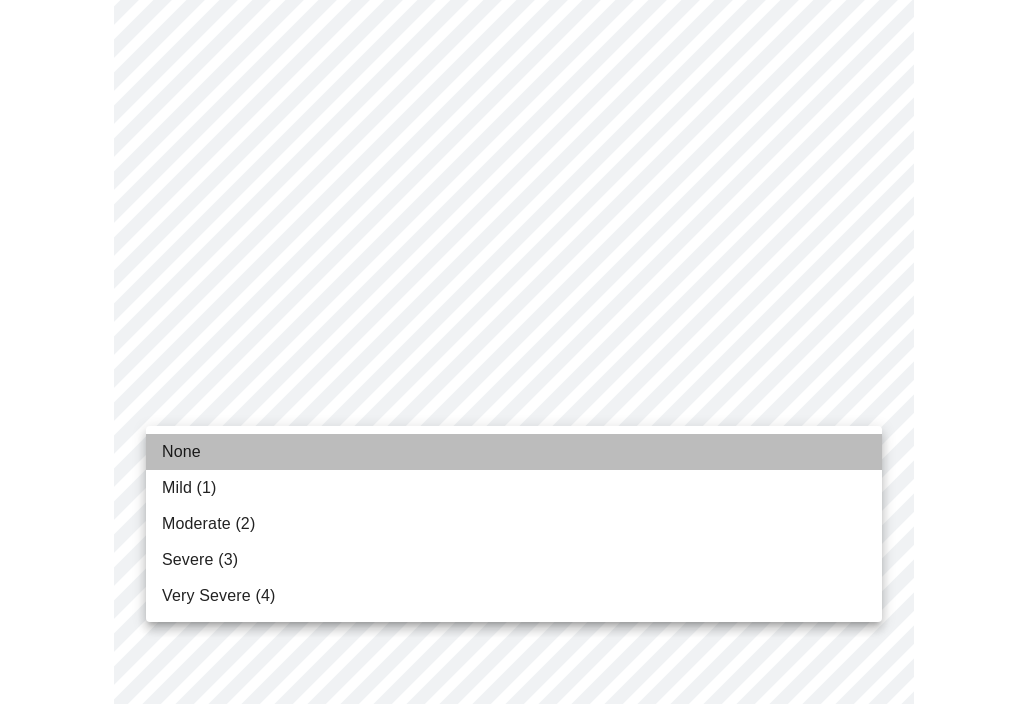 click on "None" at bounding box center [181, 452] 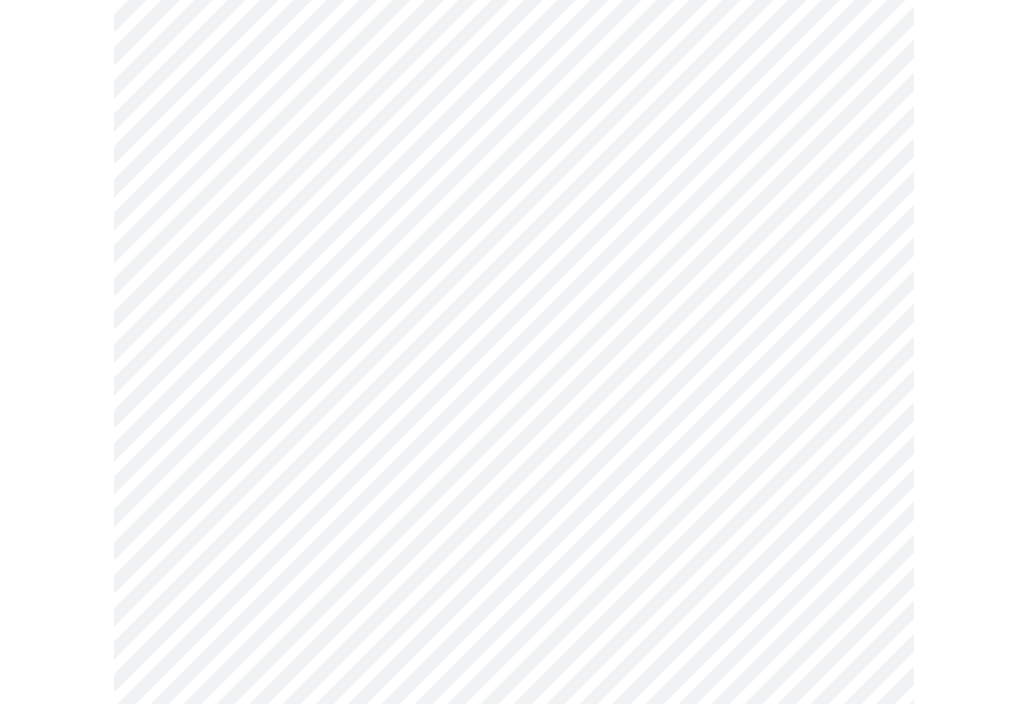 scroll, scrollTop: 631, scrollLeft: 0, axis: vertical 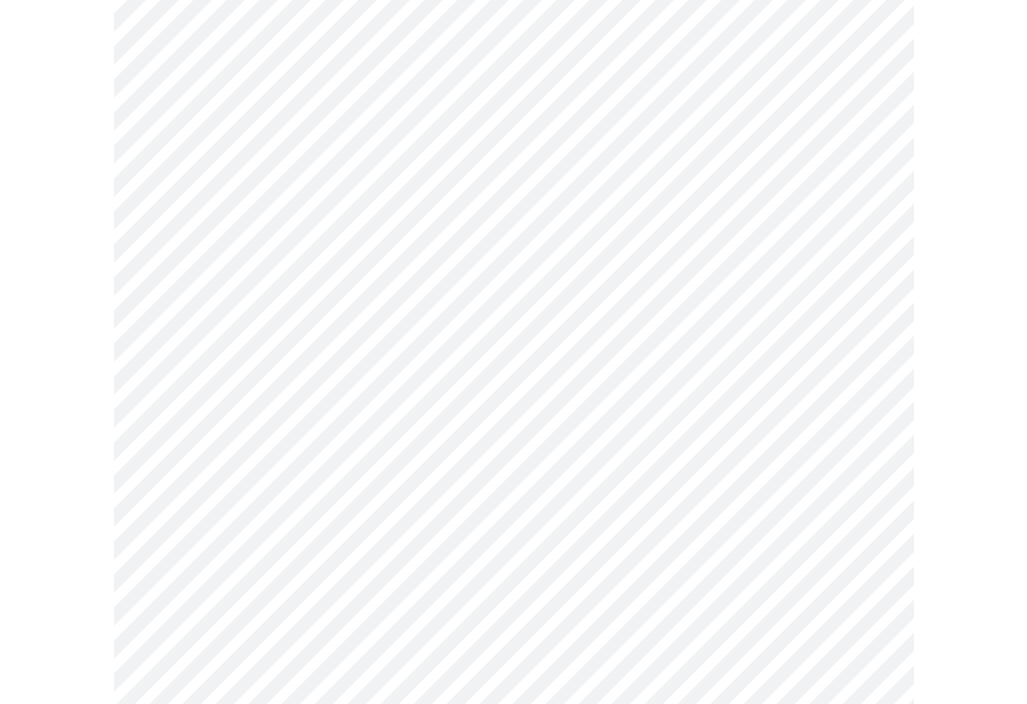 click on "MyMenopauseRx Appointments Messaging Labs Uploads Medications Community Refer a Friend Hi [PERSON_NAME]   Intake Questions for [DATE] 5:20pm-5:40pm 3  /  13 Settings Billing Invoices Log out" at bounding box center [513, 661] 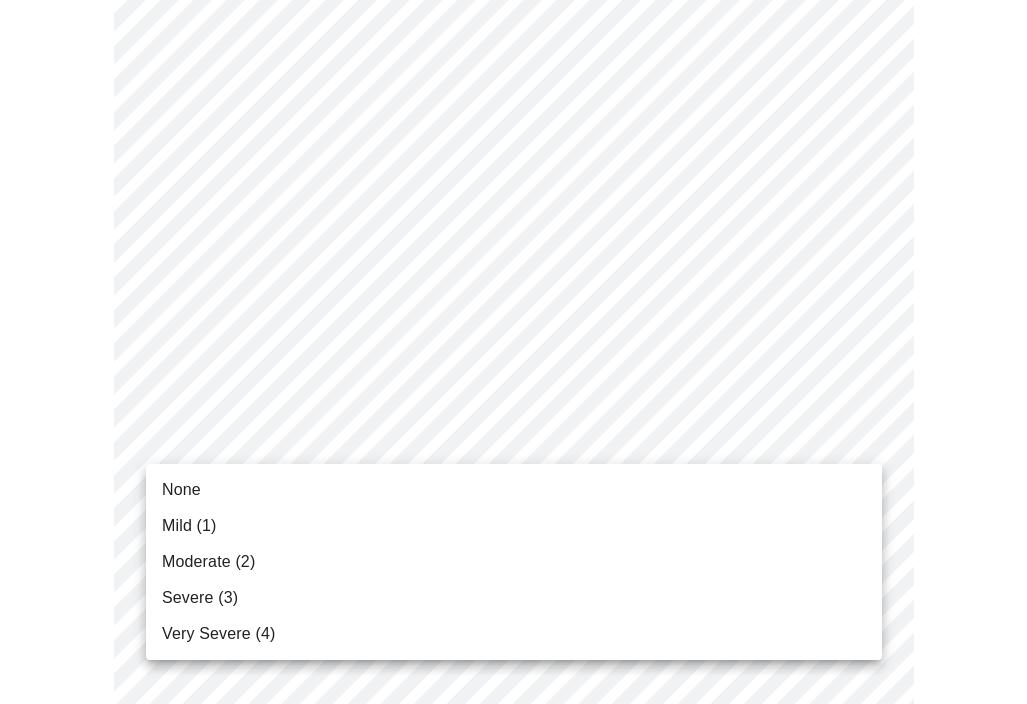 click on "Mild (1)" at bounding box center [189, 526] 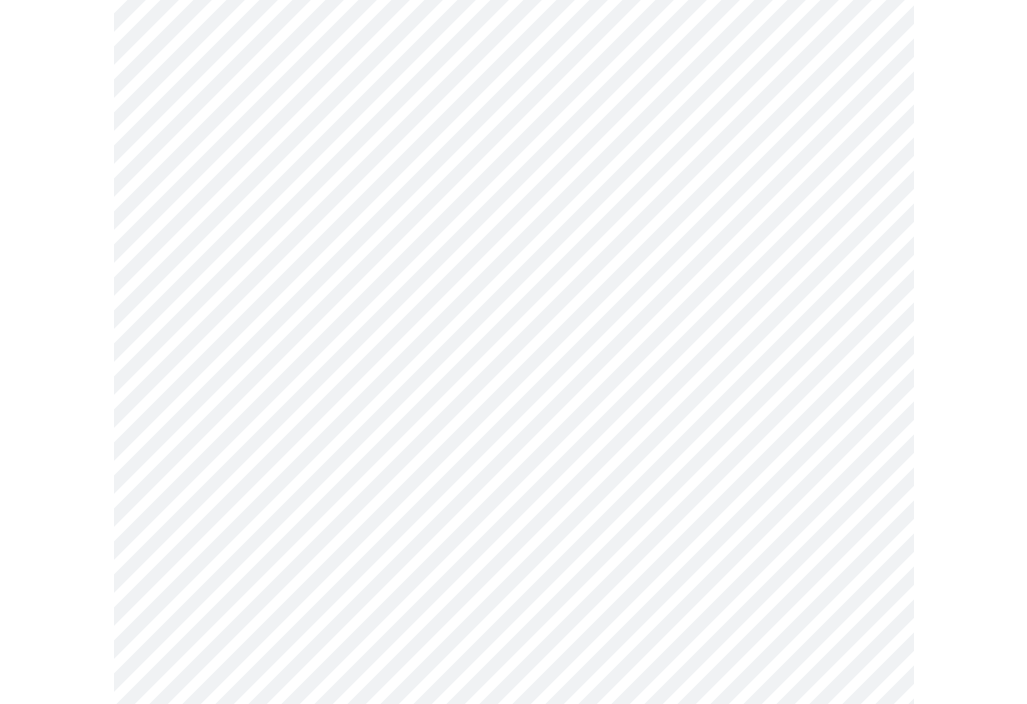 scroll, scrollTop: 803, scrollLeft: 0, axis: vertical 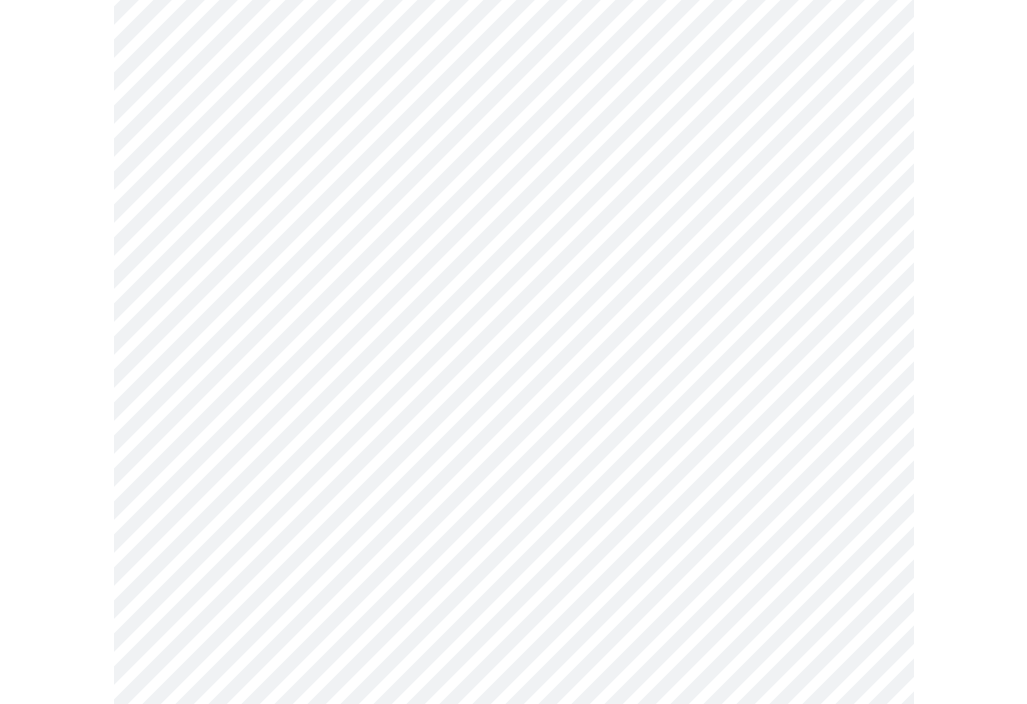 click on "MyMenopauseRx Appointments Messaging Labs Uploads Medications Community Refer a Friend Hi [PERSON_NAME]   Intake Questions for [DATE] 5:20pm-5:40pm 3  /  13 Settings Billing Invoices Log out" at bounding box center [513, 476] 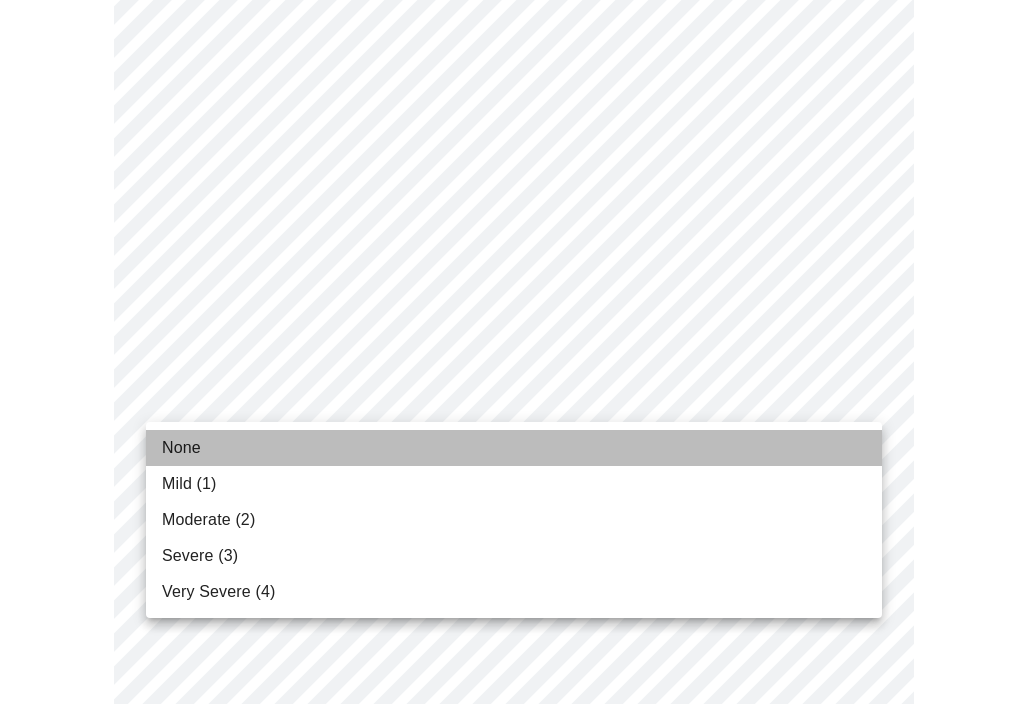 click on "None" at bounding box center [514, 448] 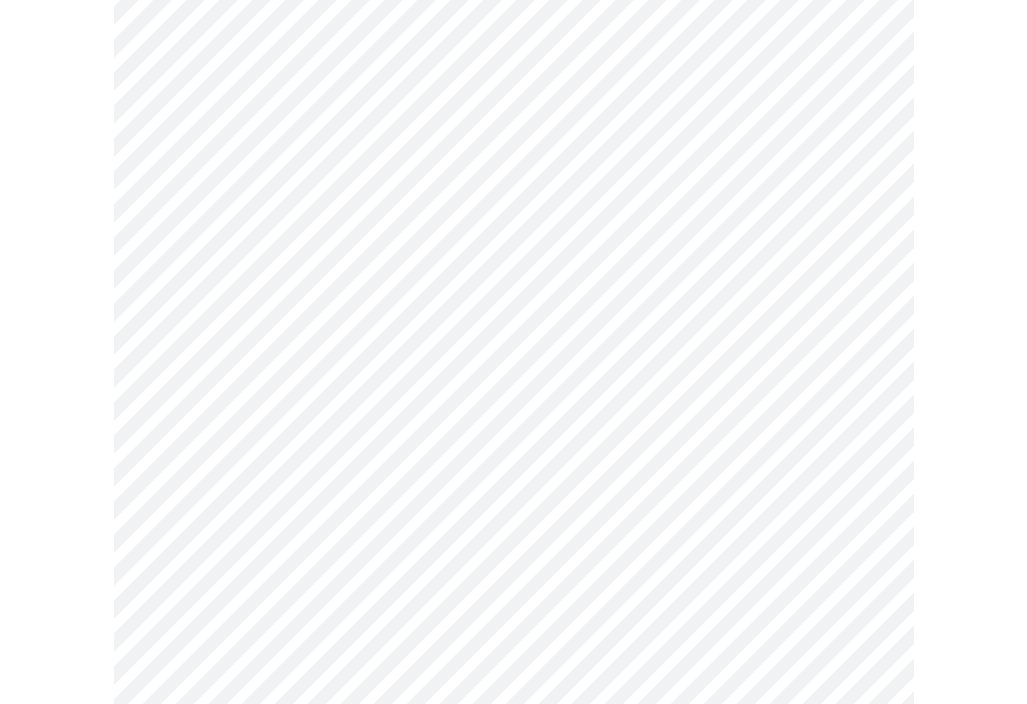 scroll, scrollTop: 939, scrollLeft: 0, axis: vertical 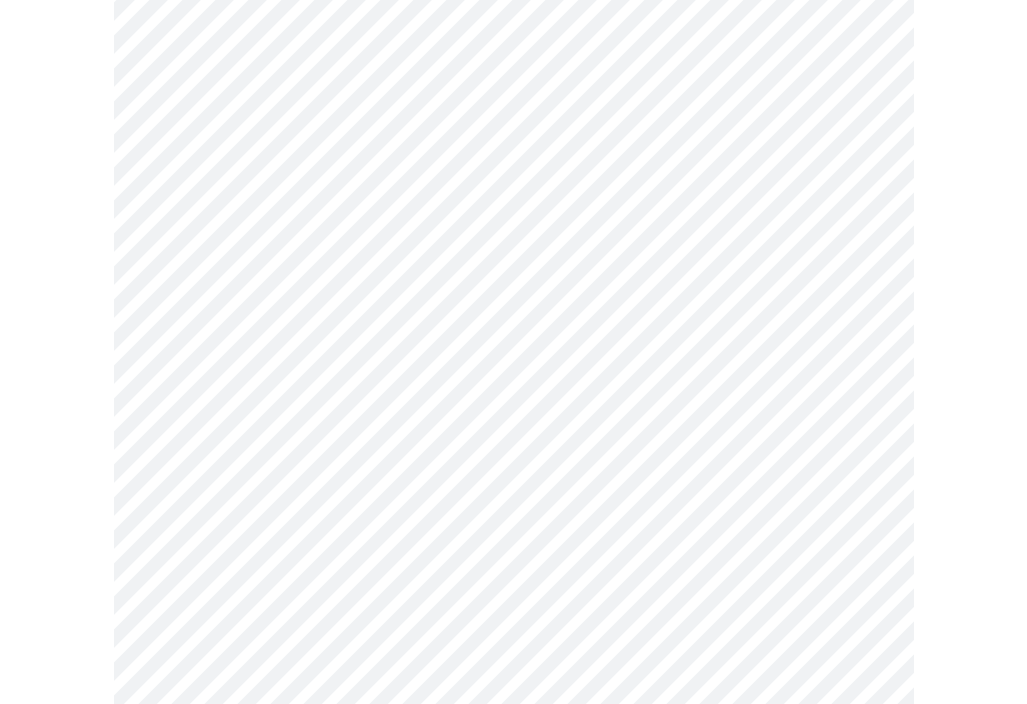 click on "MyMenopauseRx Appointments Messaging Labs Uploads Medications Community Refer a Friend Hi [PERSON_NAME]   Intake Questions for [DATE] 5:20pm-5:40pm 3  /  13 Settings Billing Invoices Log out" at bounding box center (513, 326) 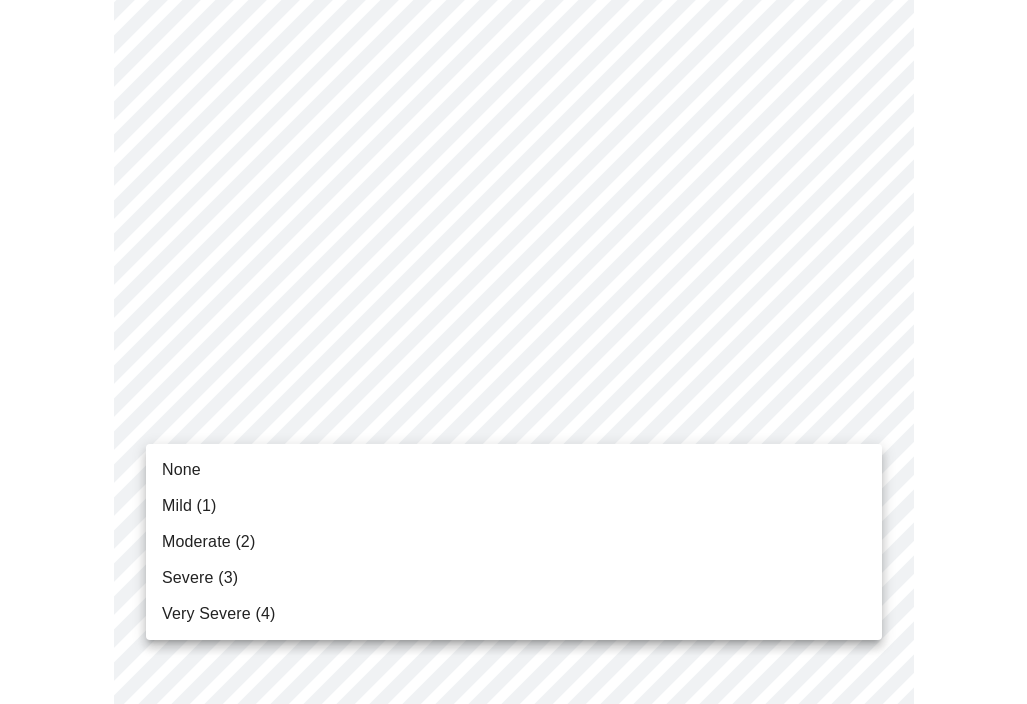 click on "Mild (1)" at bounding box center [189, 506] 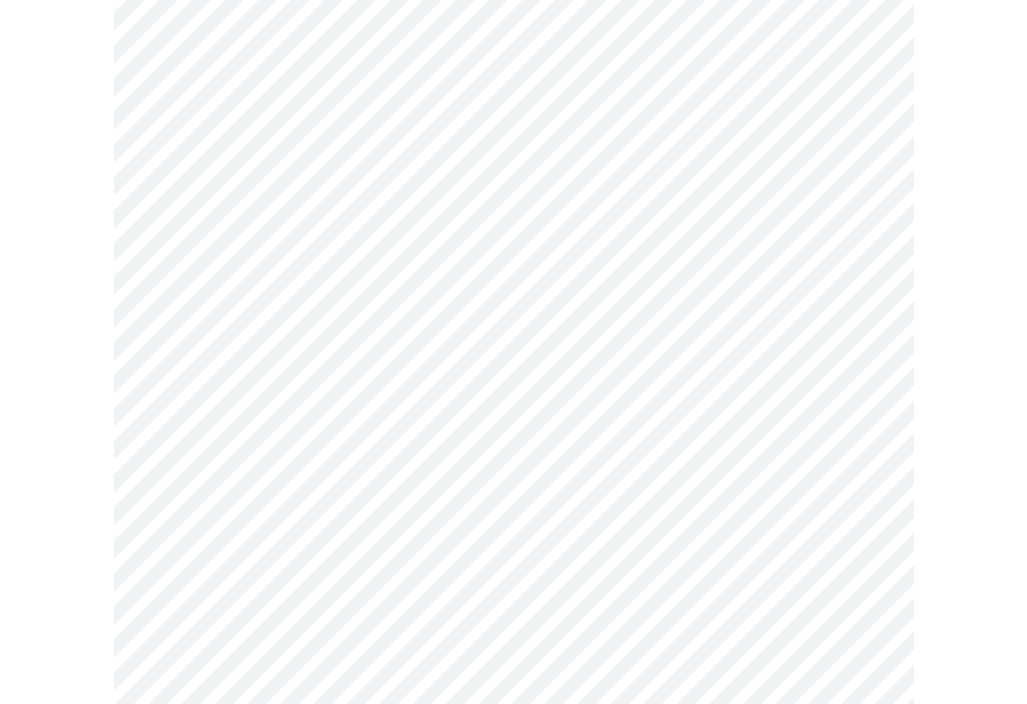 scroll, scrollTop: 1176, scrollLeft: 0, axis: vertical 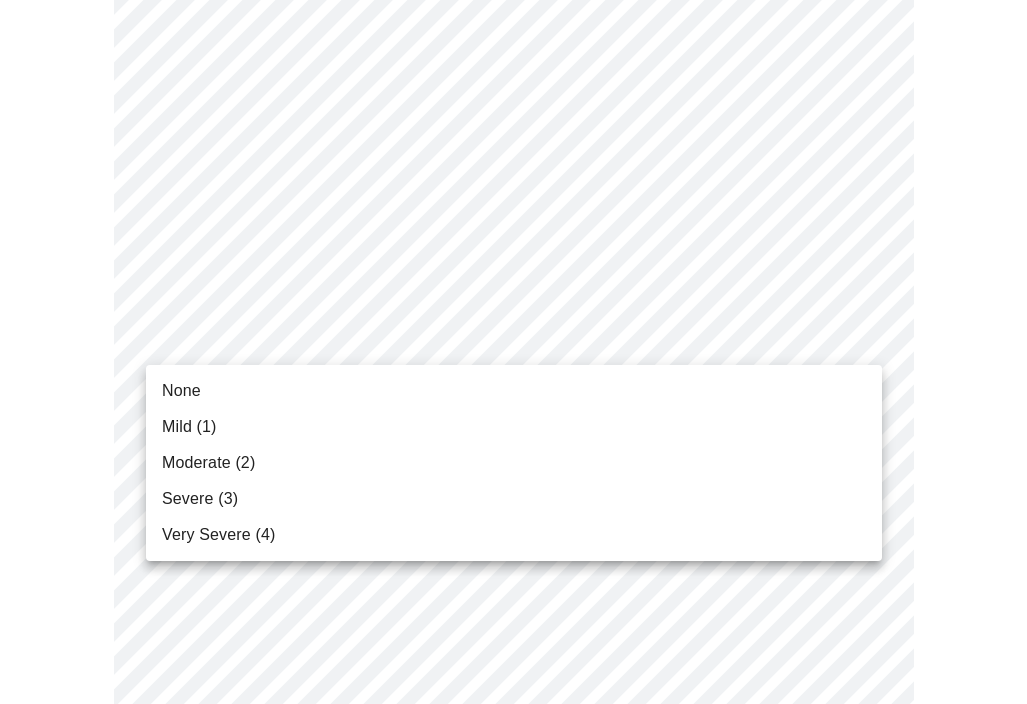 click on "MyMenopauseRx Appointments Messaging Labs Uploads Medications Community Refer a Friend Hi [PERSON_NAME]   Intake Questions for [DATE] 5:20pm-5:40pm 3  /  13 Settings Billing Invoices Log out None Mild (1) Moderate (2) Severe (3) Very Severe (4)" at bounding box center [513, 76] 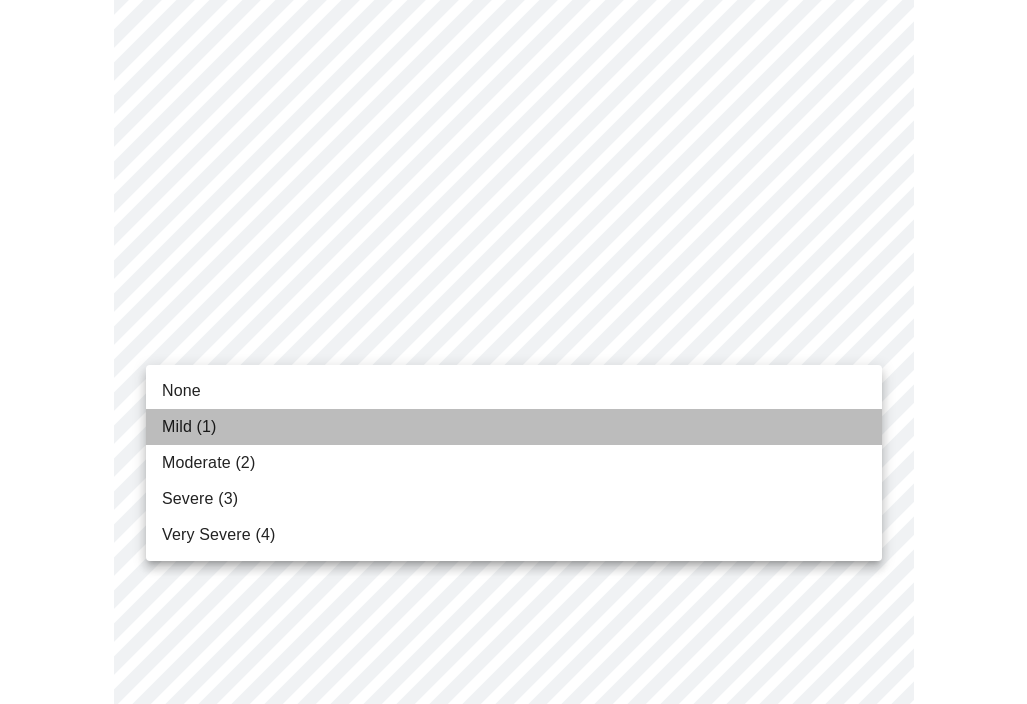 click on "Mild (1)" at bounding box center (189, 427) 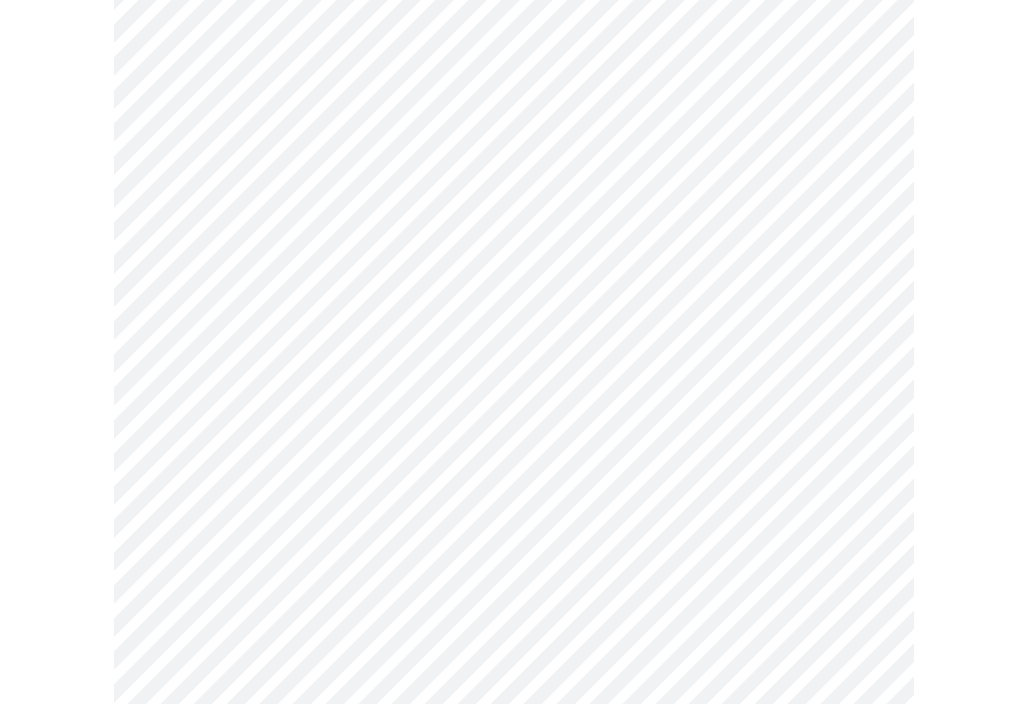 scroll, scrollTop: 1284, scrollLeft: 0, axis: vertical 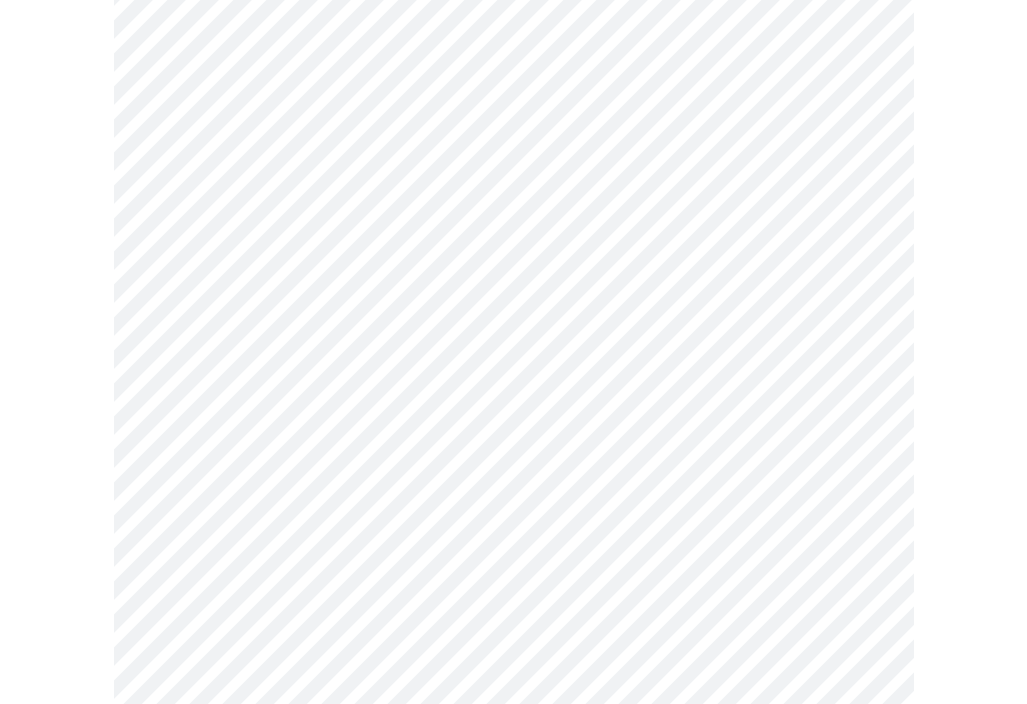 click on "MyMenopauseRx Appointments Messaging Labs Uploads Medications Community Refer a Friend Hi [PERSON_NAME]   Intake Questions for [DATE] 5:20pm-5:40pm 3  /  13 Settings Billing Invoices Log out" at bounding box center (513, -46) 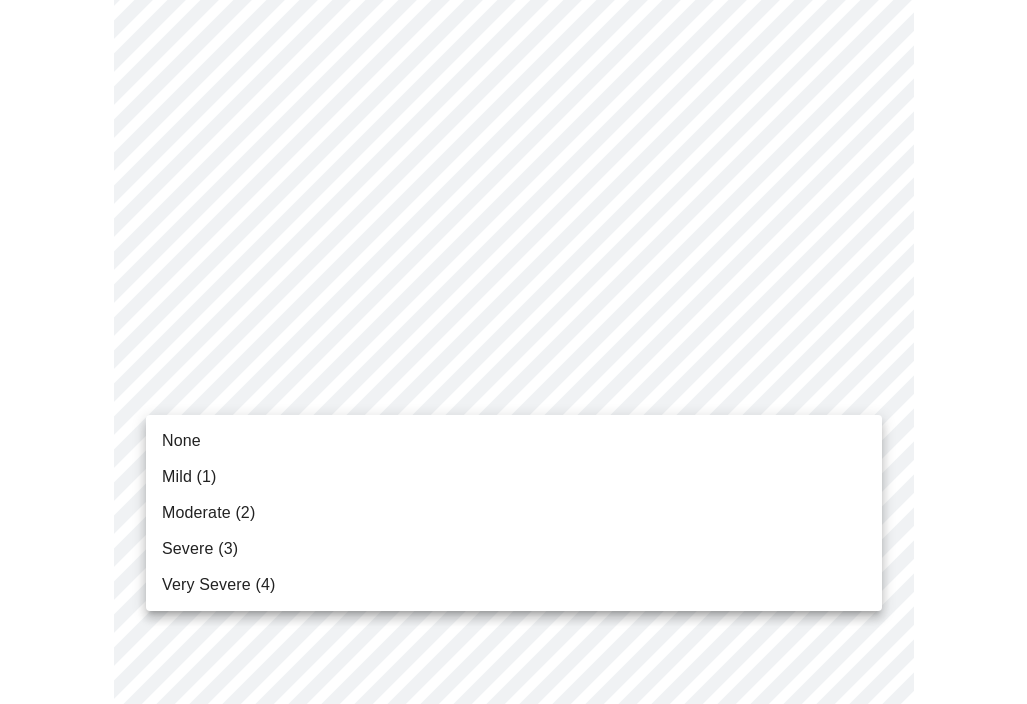 click on "None" at bounding box center (181, 441) 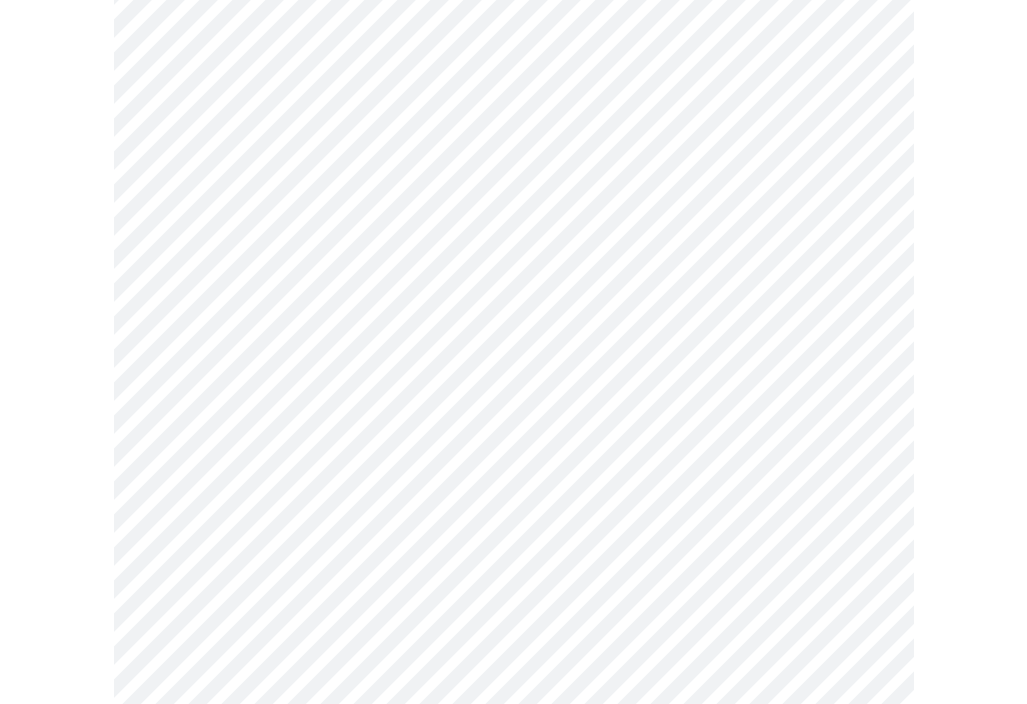 scroll, scrollTop: 1471, scrollLeft: 0, axis: vertical 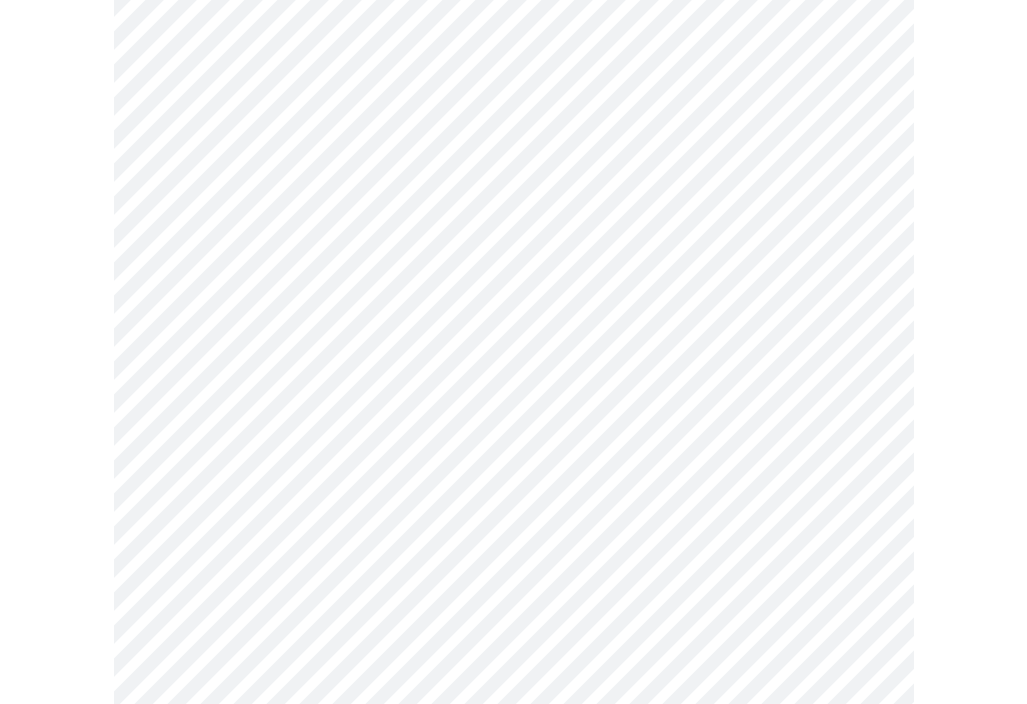 click on "MyMenopauseRx Appointments Messaging Labs Uploads Medications Community Refer a Friend Hi [PERSON_NAME]   Intake Questions for [DATE] 5:20pm-5:40pm 3  /  13 Settings Billing Invoices Log out" at bounding box center [513, -246] 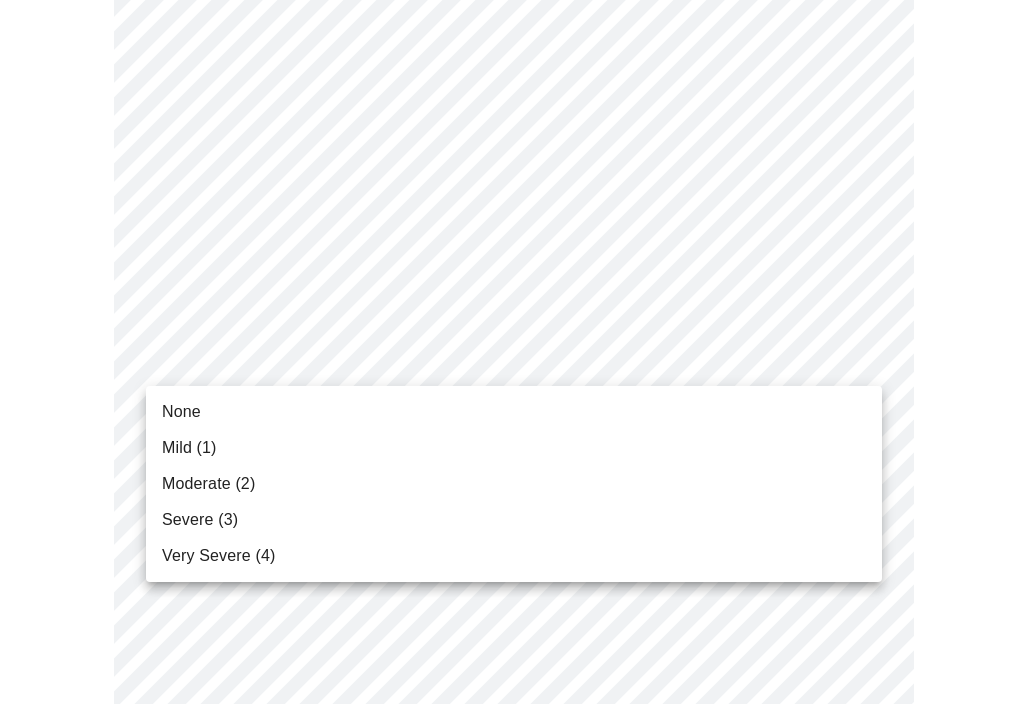 click on "Mild (1)" at bounding box center [189, 448] 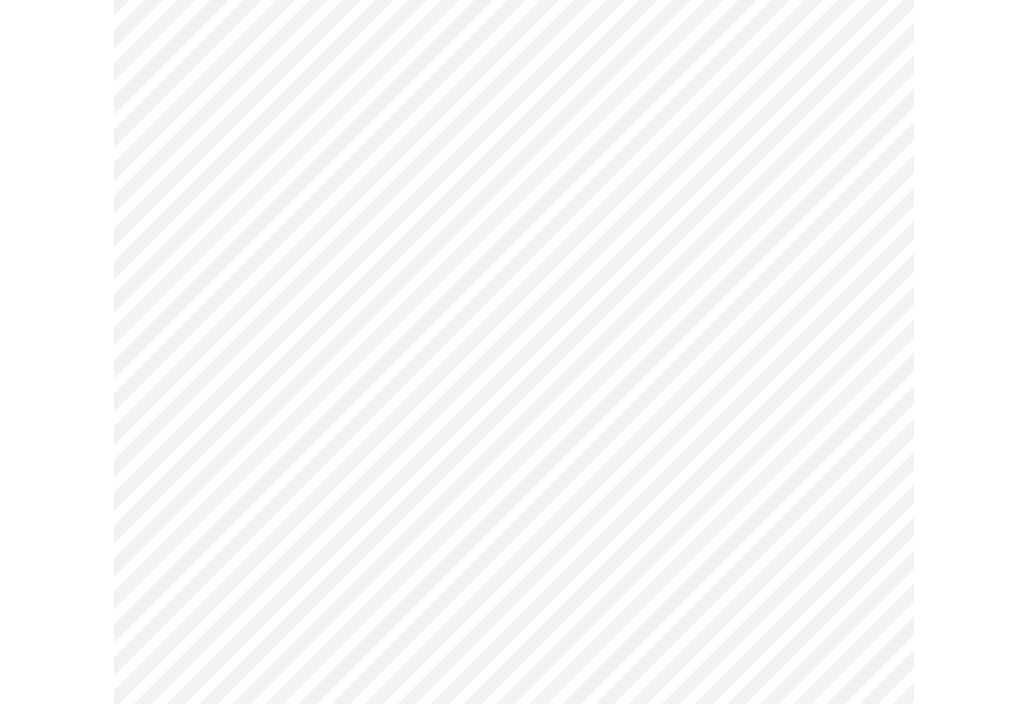 scroll, scrollTop: 1577, scrollLeft: 0, axis: vertical 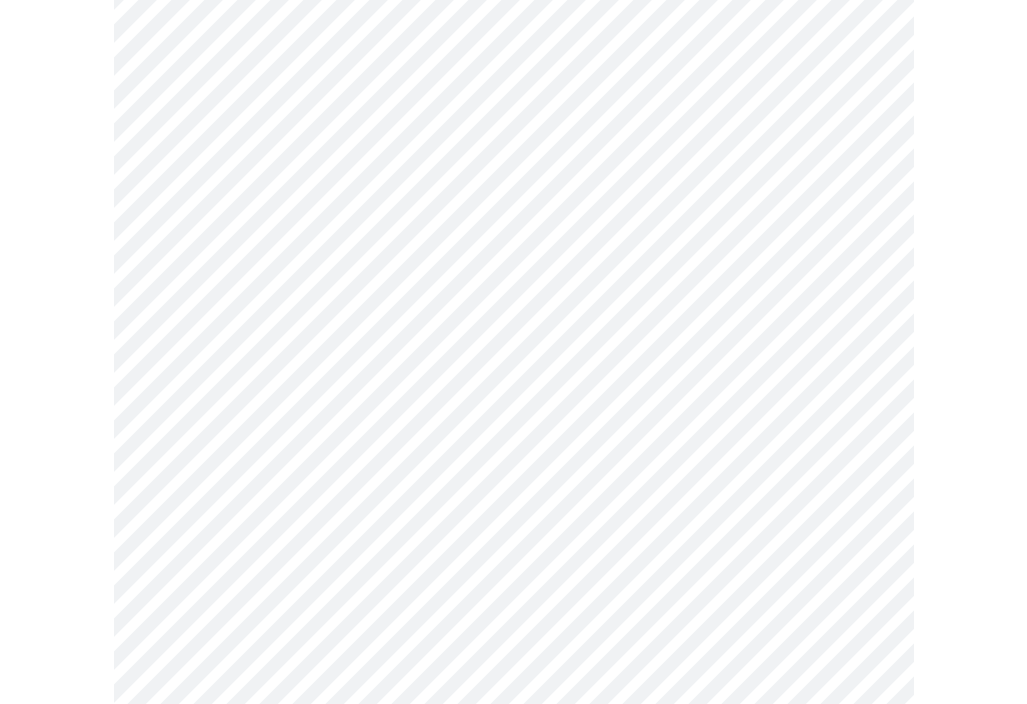 click on "MyMenopauseRx Appointments Messaging Labs Uploads Medications Community Refer a Friend Hi [PERSON_NAME]   Intake Questions for [DATE] 5:20pm-5:40pm 3  /  13 Settings Billing Invoices Log out" at bounding box center (513, -366) 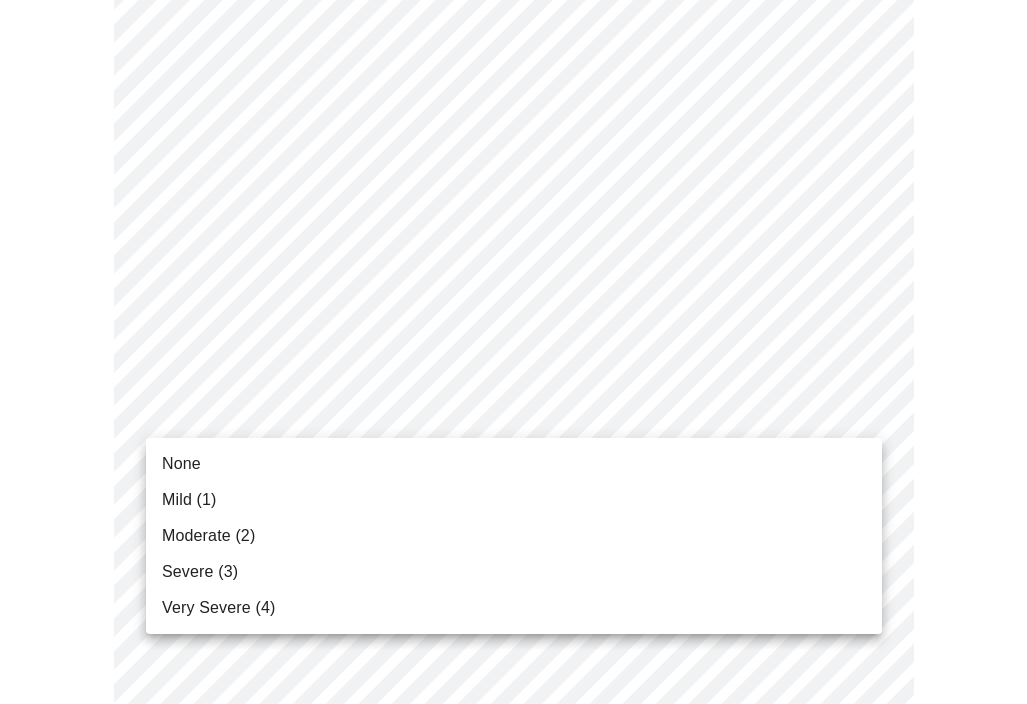 click on "Mild (1)" at bounding box center (189, 500) 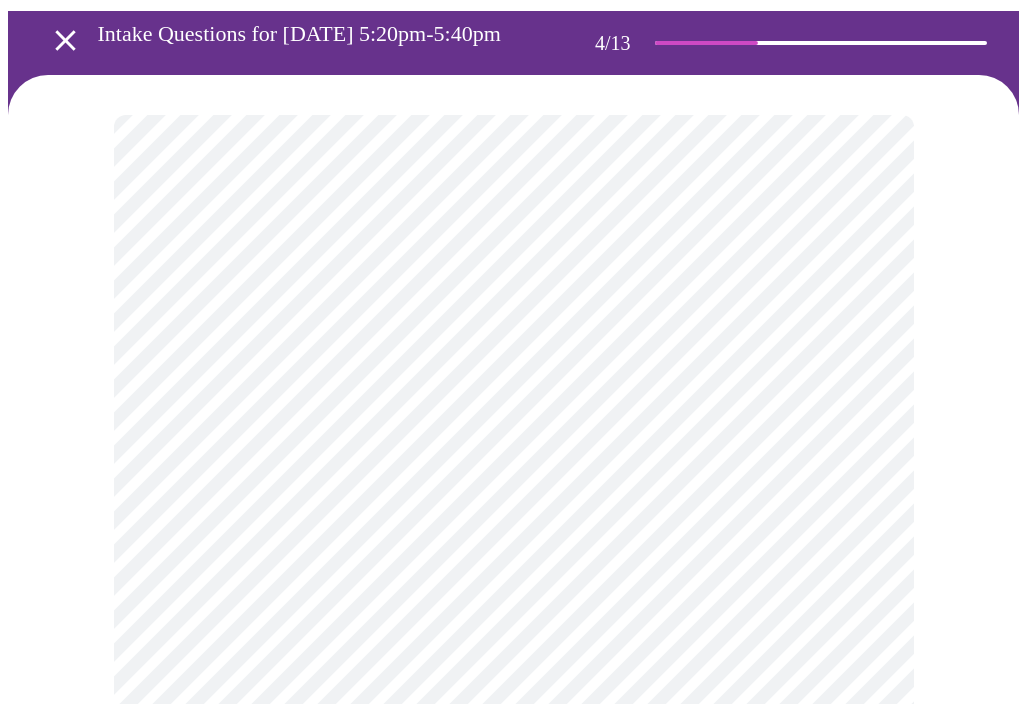 scroll, scrollTop: 182, scrollLeft: 0, axis: vertical 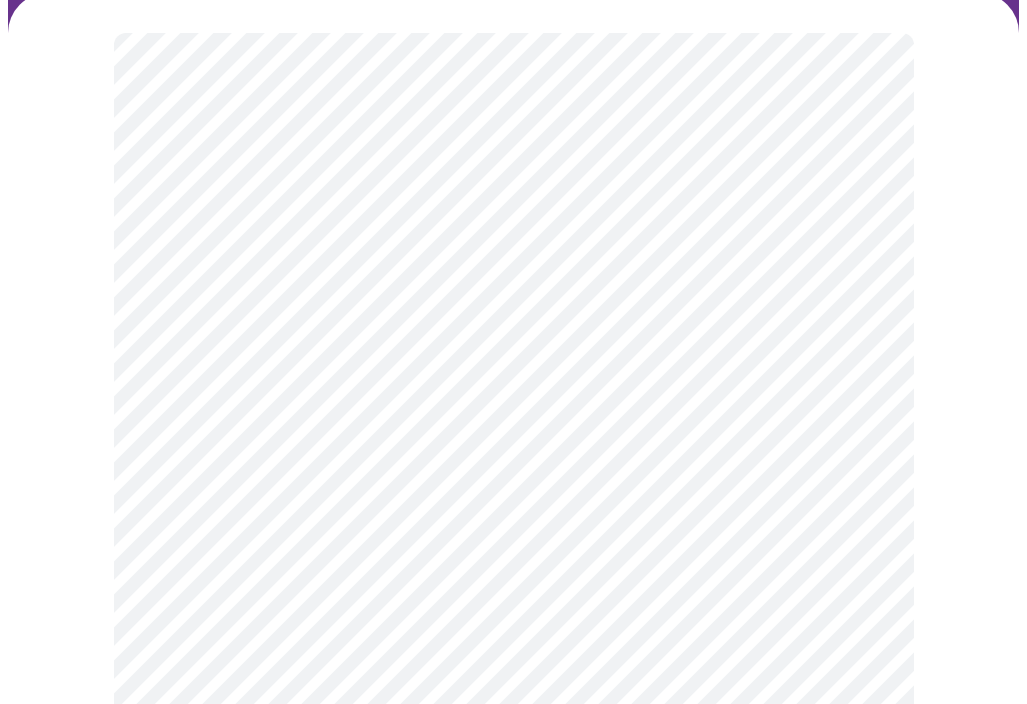 click at bounding box center [513, 867] 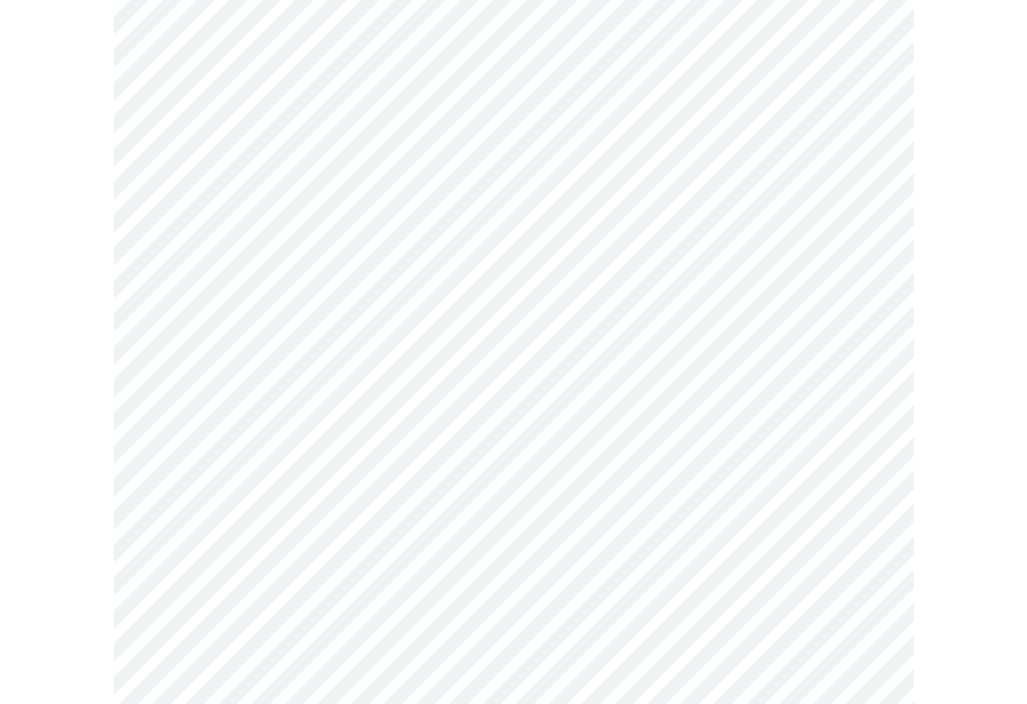 scroll, scrollTop: 816, scrollLeft: 0, axis: vertical 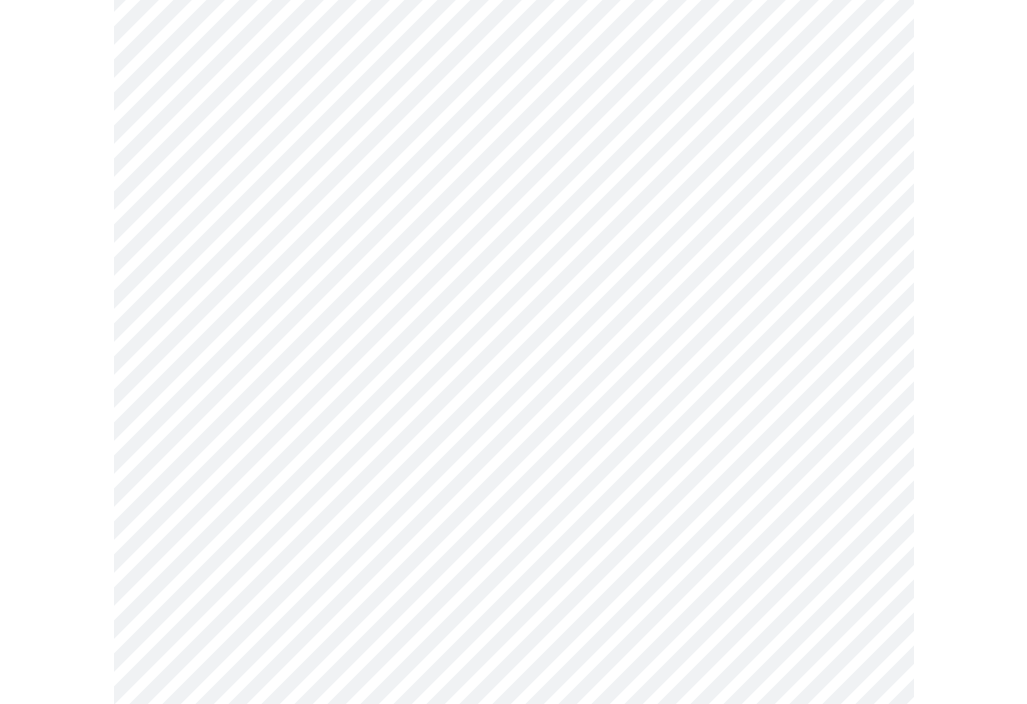 click on "MyMenopauseRx Appointments Messaging Labs Uploads Medications Community Refer a Friend Hi [PERSON_NAME]   Intake Questions for [DATE] 5:20pm-5:40pm 4  /  13 Settings Billing Invoices Log out" at bounding box center [513, 150] 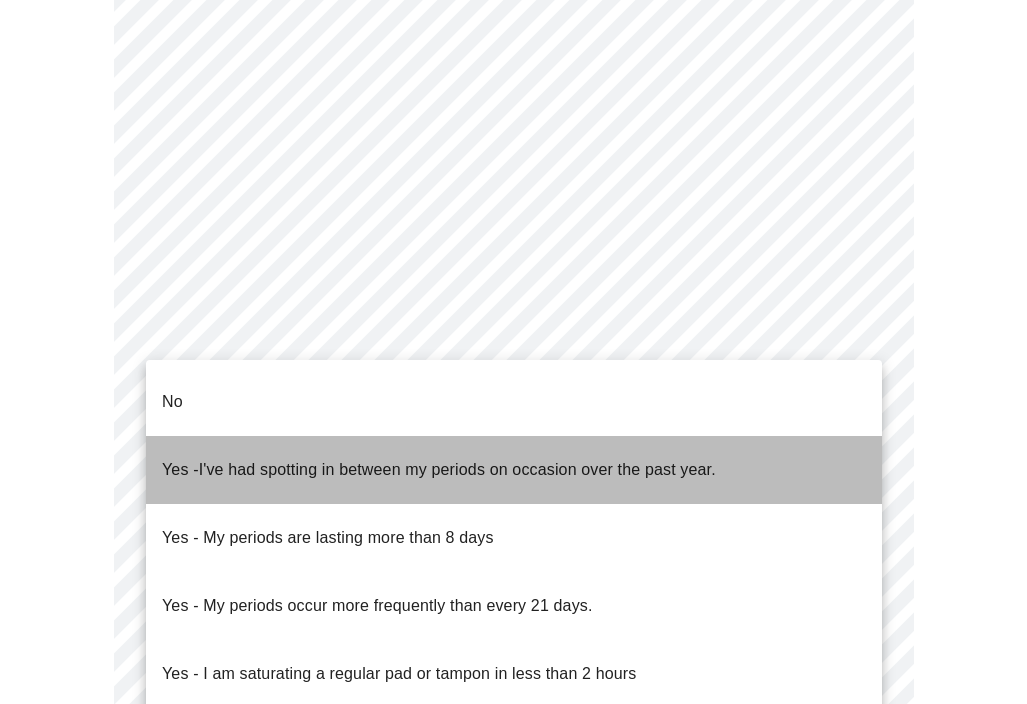 click on "Yes -  I've had spotting in between my periods on occasion over the past year." at bounding box center (439, 470) 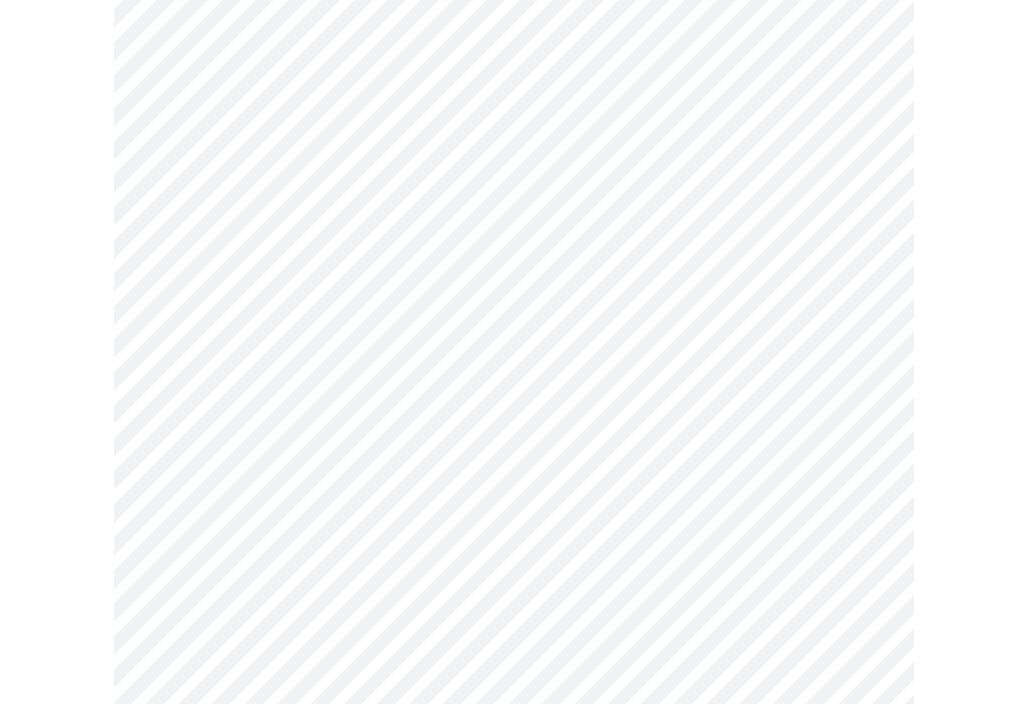 scroll, scrollTop: 936, scrollLeft: 0, axis: vertical 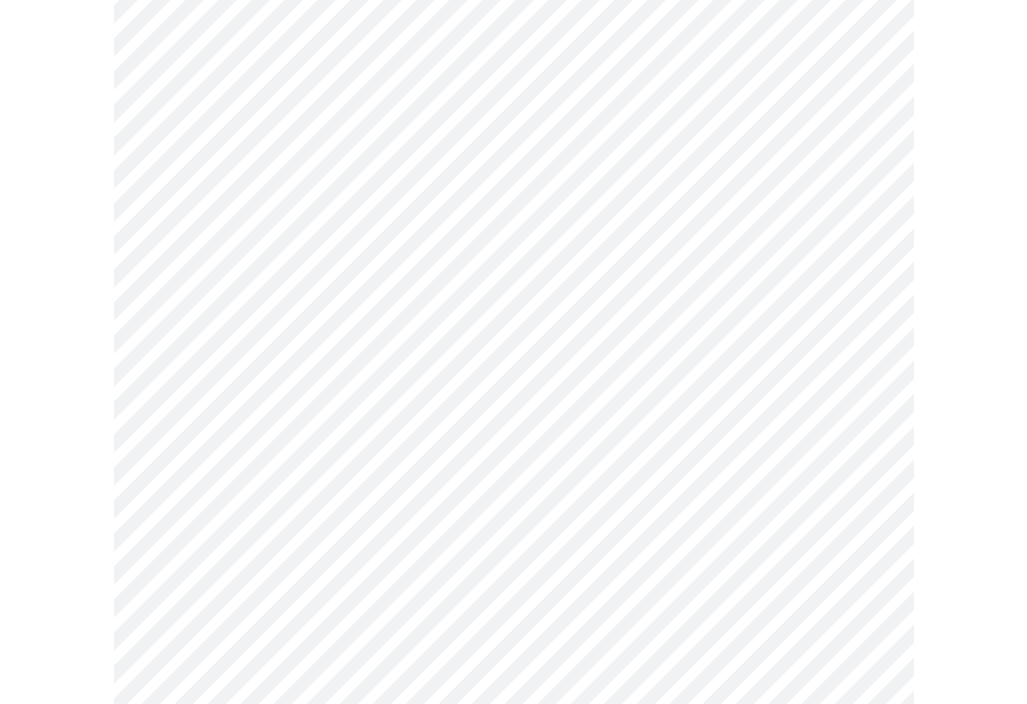 click on "MyMenopauseRx Appointments Messaging Labs Uploads Medications Community Refer a Friend Hi [PERSON_NAME]   Intake Questions for [DATE] 5:20pm-5:40pm 4  /  13 Settings Billing Invoices Log out" at bounding box center [513, 24] 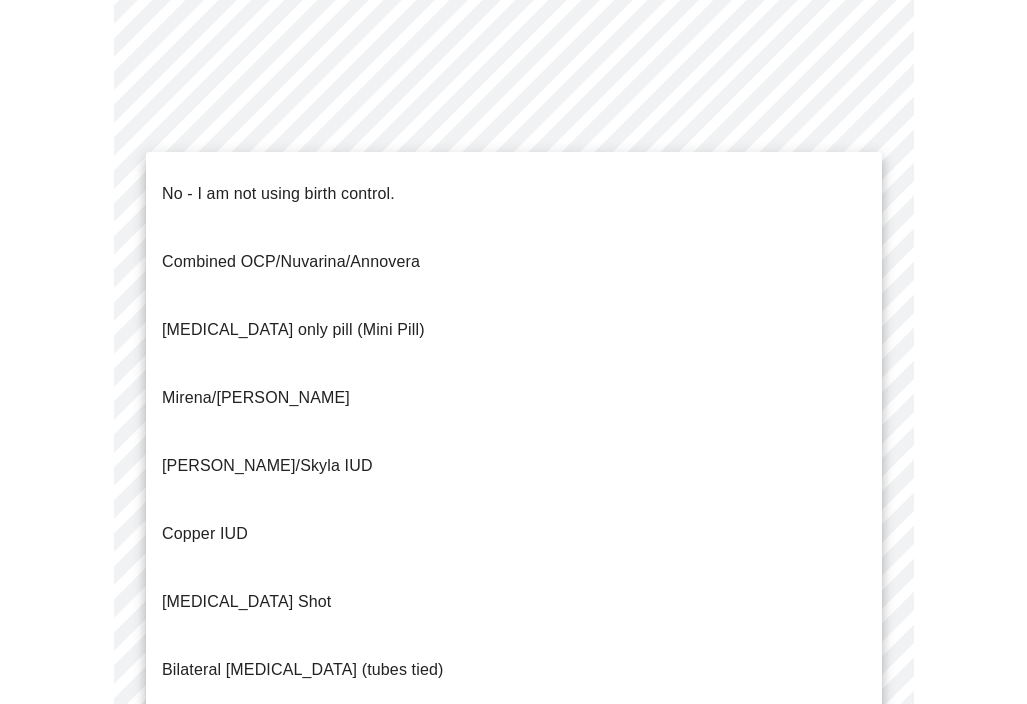 click on "No - I am not using birth control." at bounding box center (278, 194) 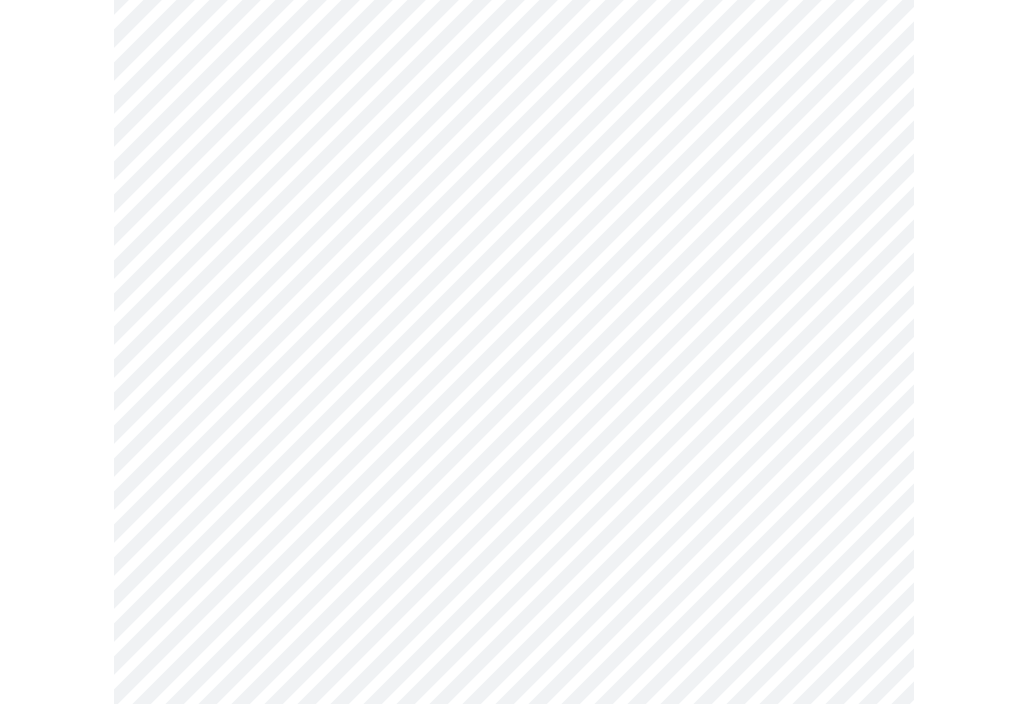 scroll, scrollTop: 1084, scrollLeft: 0, axis: vertical 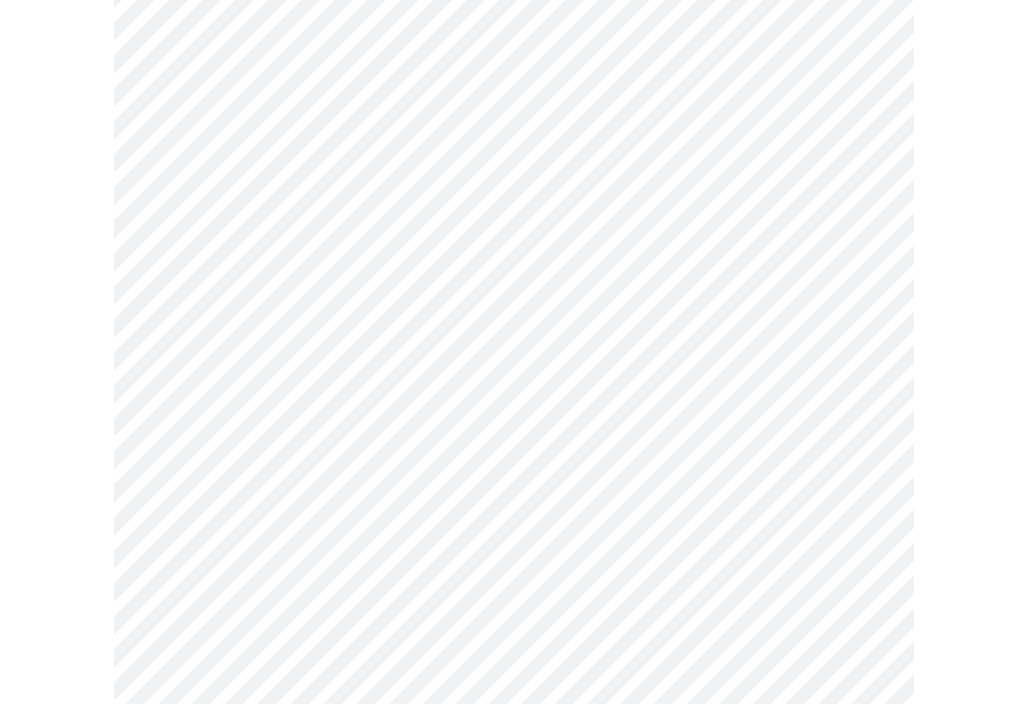 click on "MyMenopauseRx Appointments Messaging Labs Uploads Medications Community Refer a Friend Hi [PERSON_NAME]   Intake Questions for [DATE] 5:20pm-5:40pm 4  /  13 Settings Billing Invoices Log out" at bounding box center [513, -129] 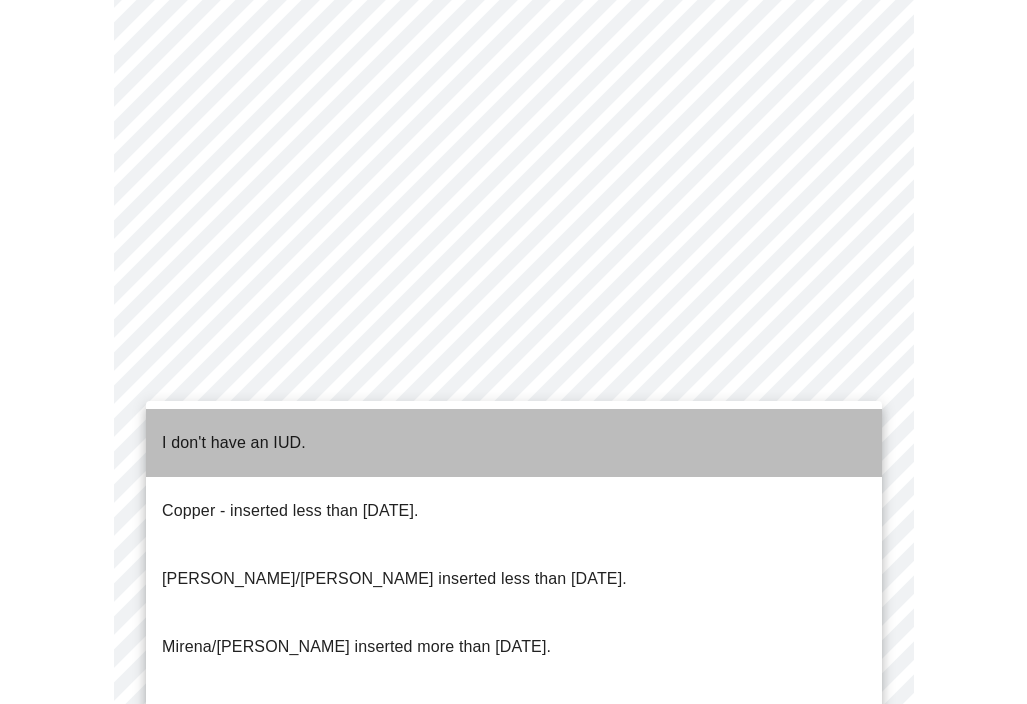 click on "I don't have an IUD." at bounding box center (234, 443) 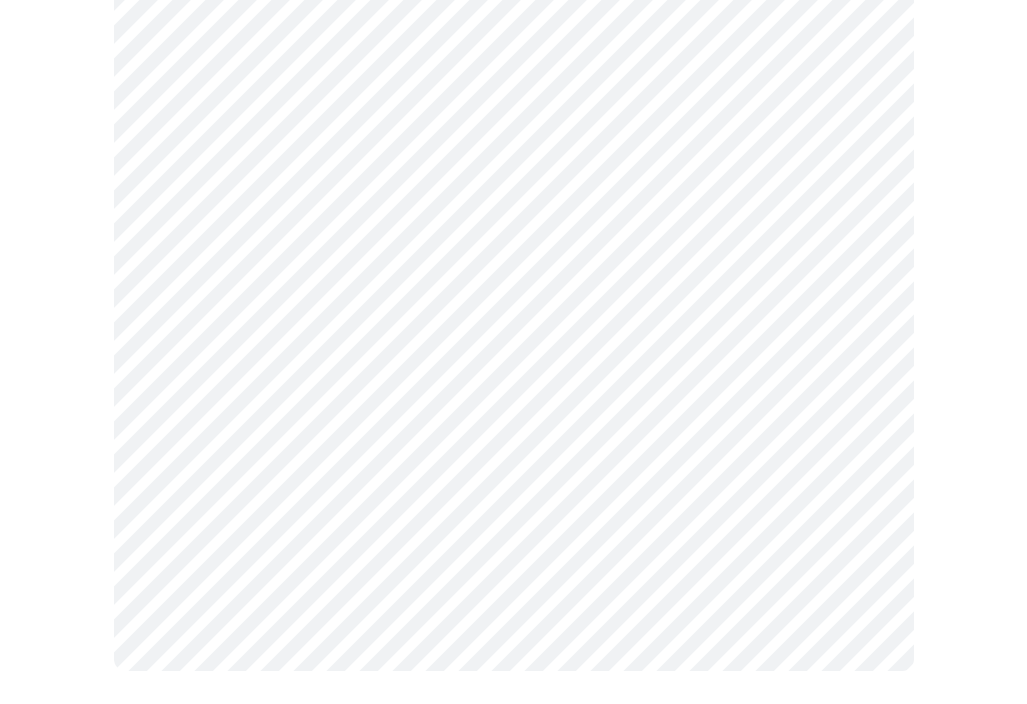 scroll, scrollTop: 1179, scrollLeft: 0, axis: vertical 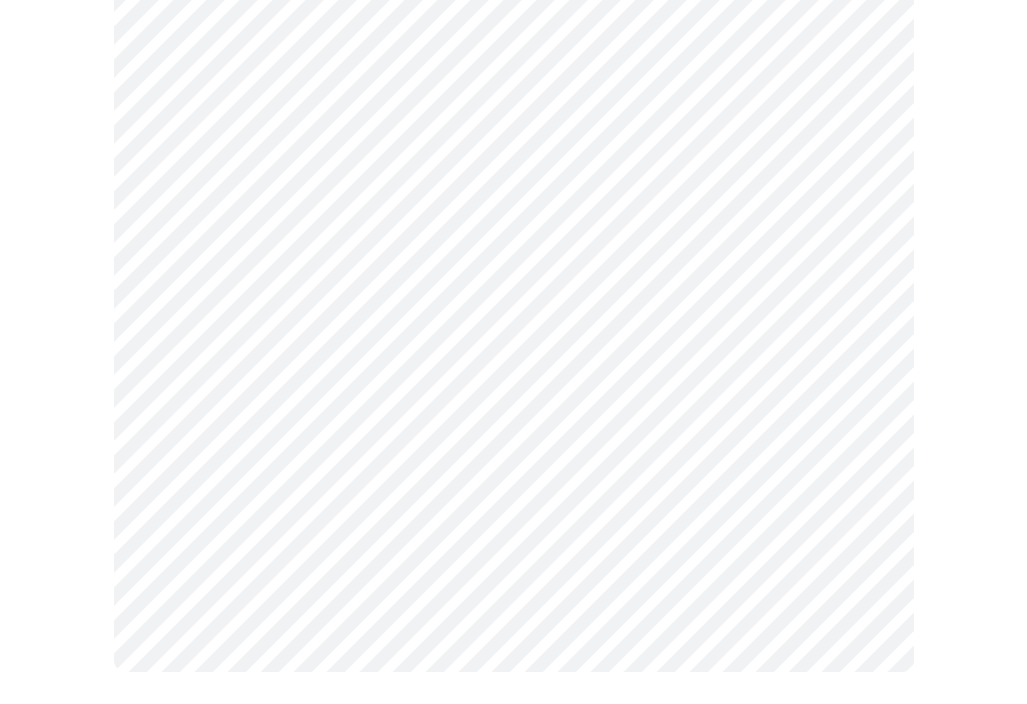 click on "MyMenopauseRx Appointments Messaging Labs Uploads Medications Community Refer a Friend Hi [PERSON_NAME]   Intake Questions for [DATE] 5:20pm-5:40pm 4  /  13 Settings Billing Invoices Log out" at bounding box center [513, -230] 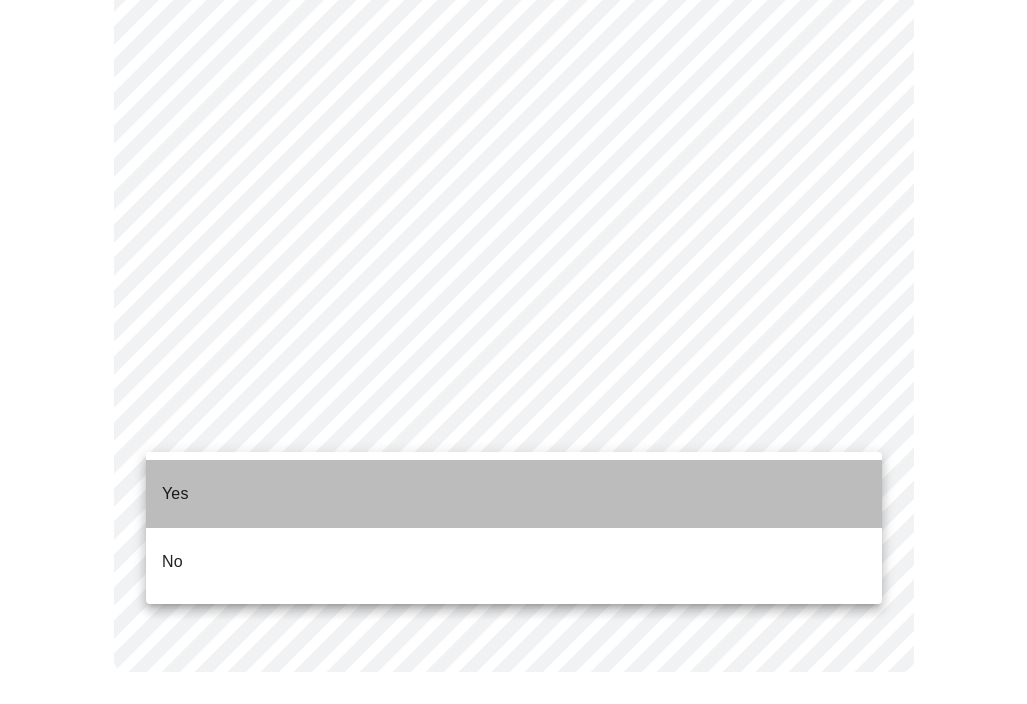 click on "Yes" at bounding box center [175, 494] 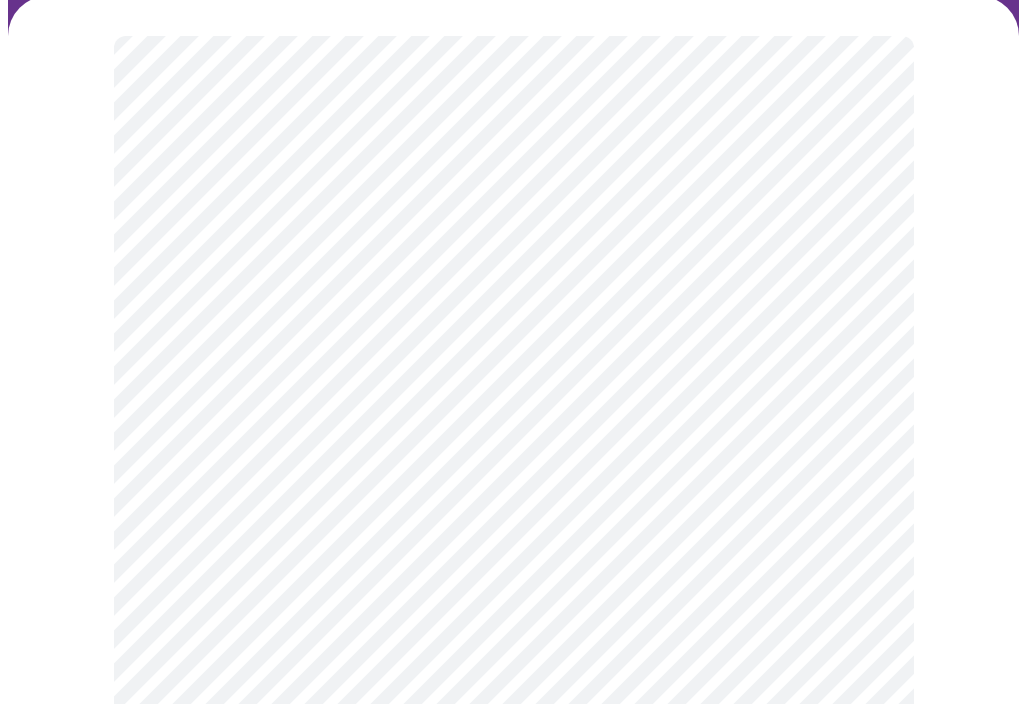 scroll, scrollTop: 170, scrollLeft: 0, axis: vertical 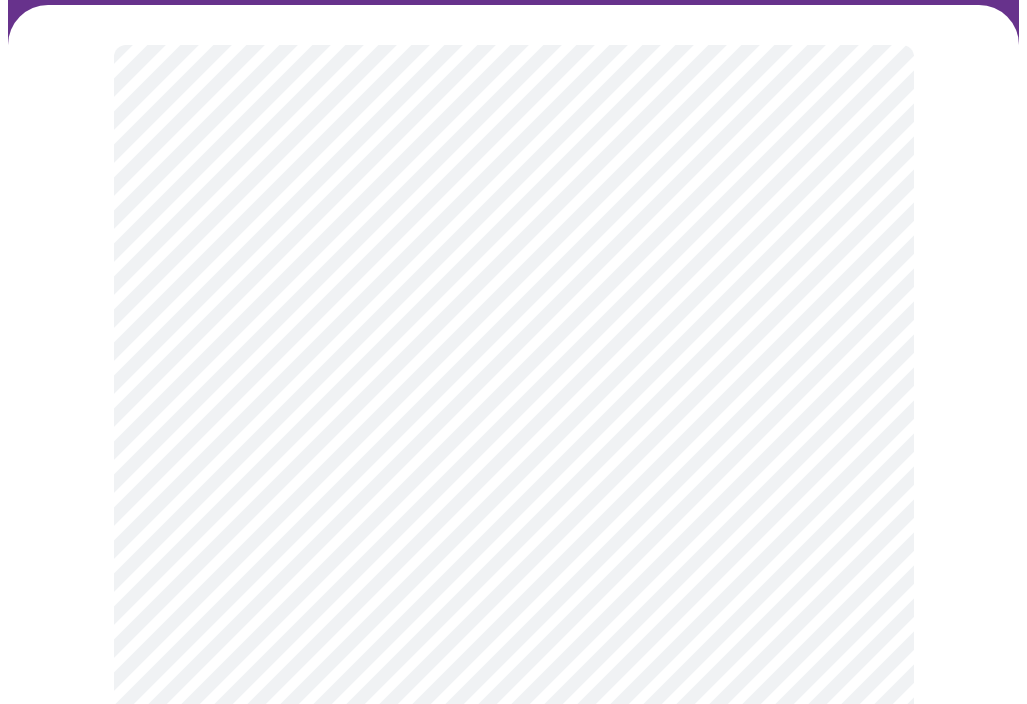 click on "MyMenopauseRx Appointments Messaging Labs Uploads Medications Community Refer a Friend Hi [PERSON_NAME]   Intake Questions for [DATE] 5:20pm-5:40pm 5  /  13 Settings Billing Invoices Log out" at bounding box center (513, 503) 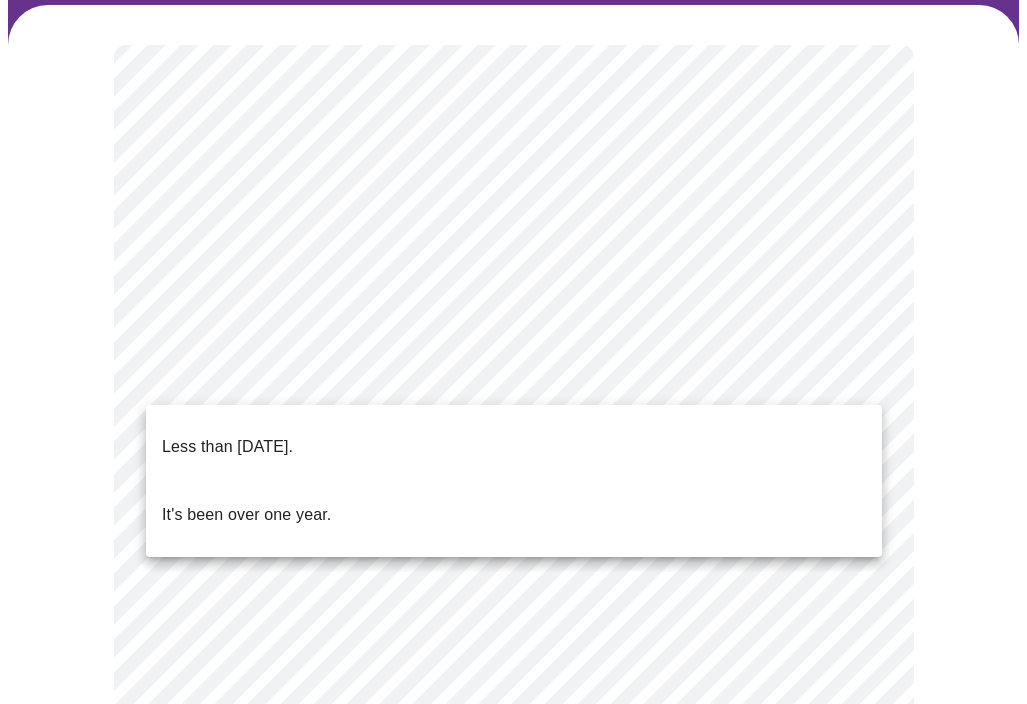 click on "It's been over one year." at bounding box center (246, 515) 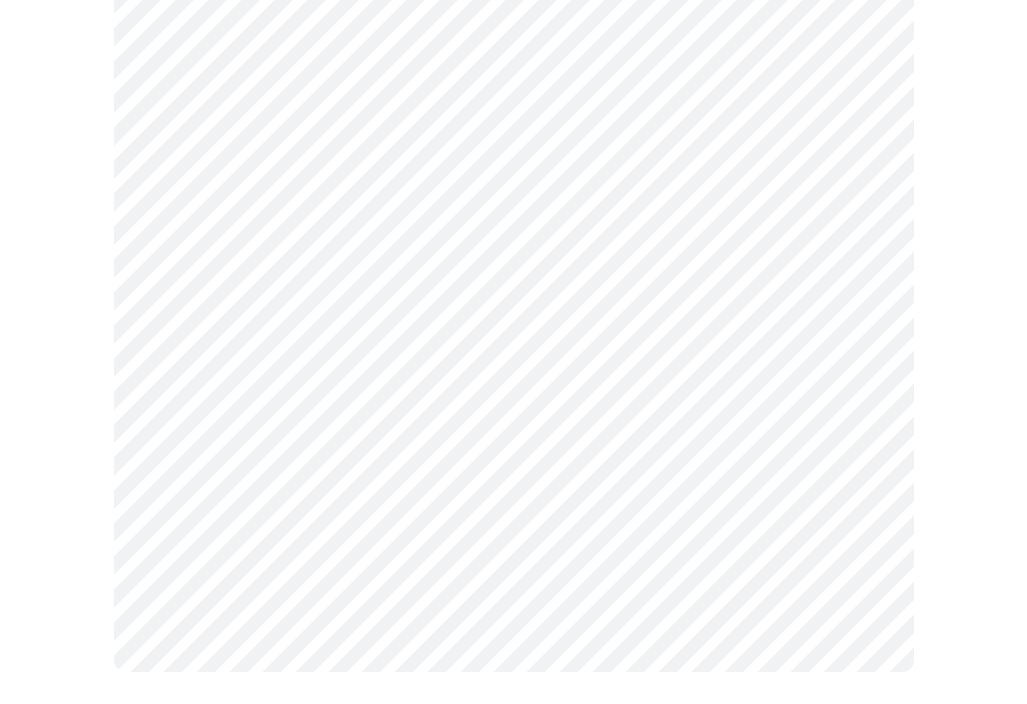 scroll, scrollTop: 0, scrollLeft: 0, axis: both 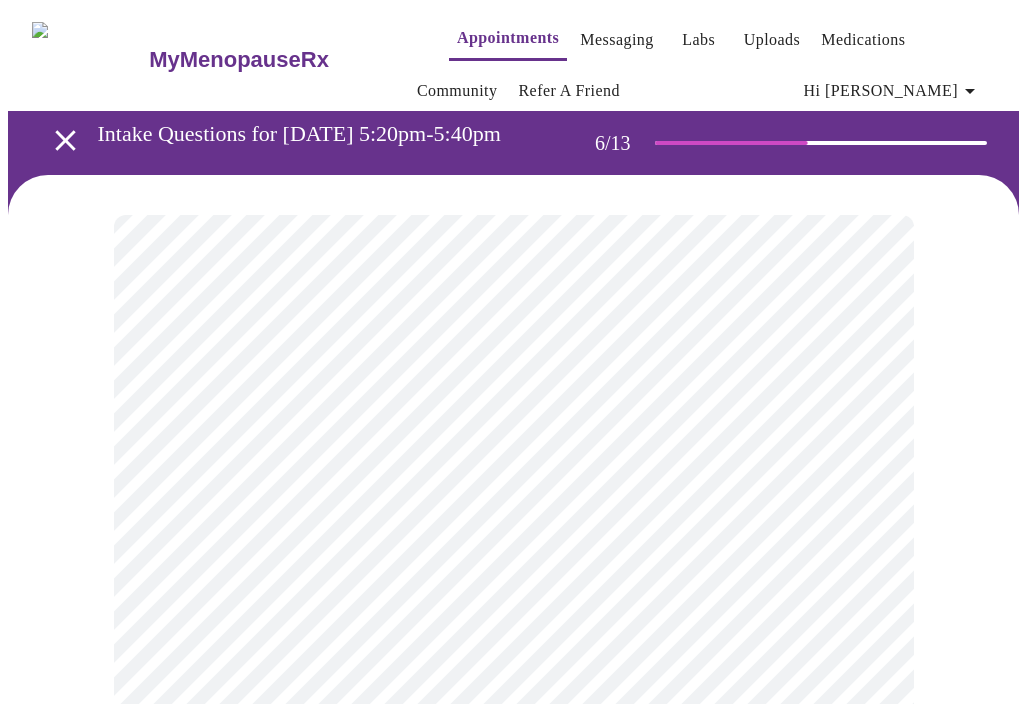 click on "MyMenopauseRx Appointments Messaging Labs Uploads Medications Community Refer a Friend Hi [PERSON_NAME]   Intake Questions for [DATE] 5:20pm-5:40pm 6  /  13 Settings Billing Invoices Log out" at bounding box center [513, 541] 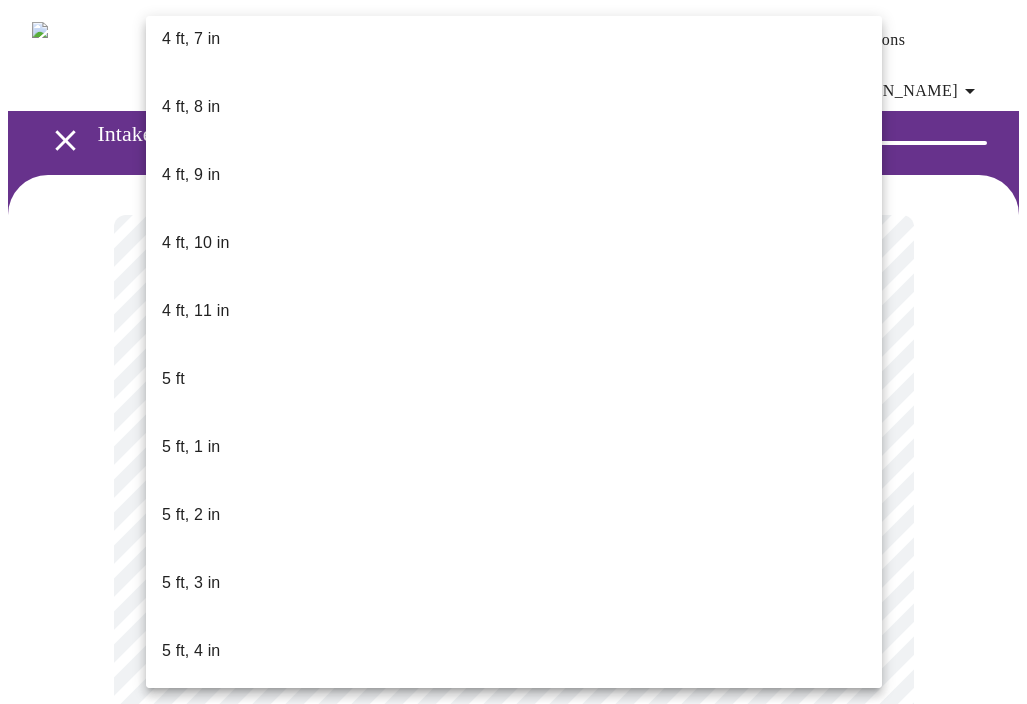 scroll, scrollTop: 1346, scrollLeft: 0, axis: vertical 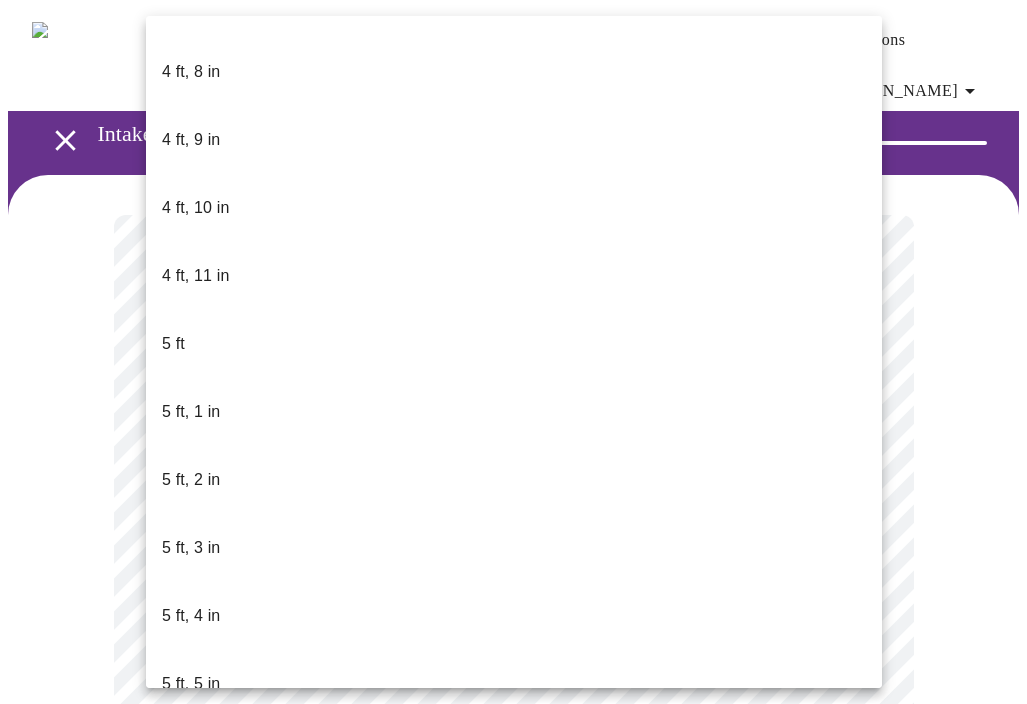click on "5 ft, 7 in" at bounding box center [191, 820] 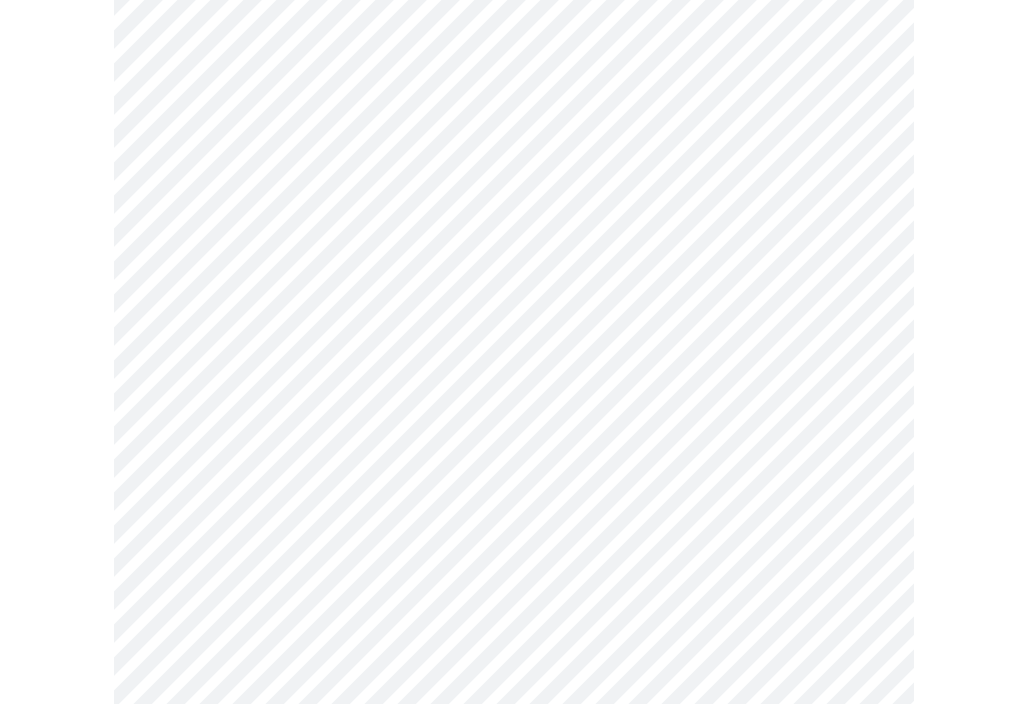 scroll, scrollTop: 5277, scrollLeft: 0, axis: vertical 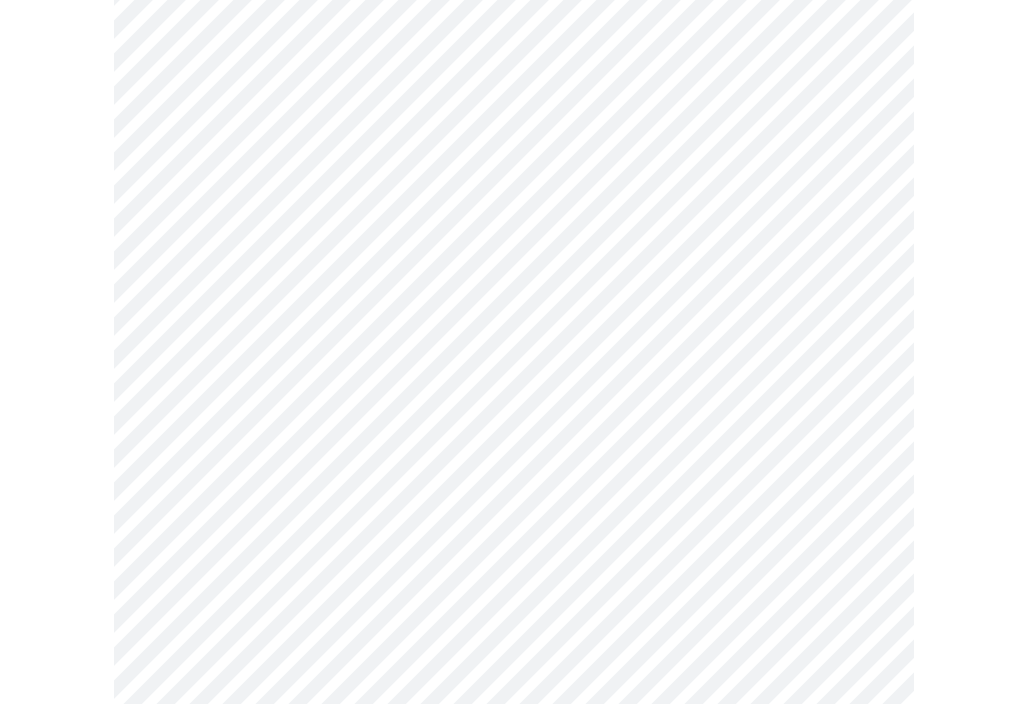 click on "MyMenopauseRx Appointments Messaging Labs Uploads Medications Community Refer a Friend Hi [PERSON_NAME]   Intake Questions for [DATE] 5:20pm-5:40pm 7  /  13 Settings Billing Invoices Log out" at bounding box center [513, -2072] 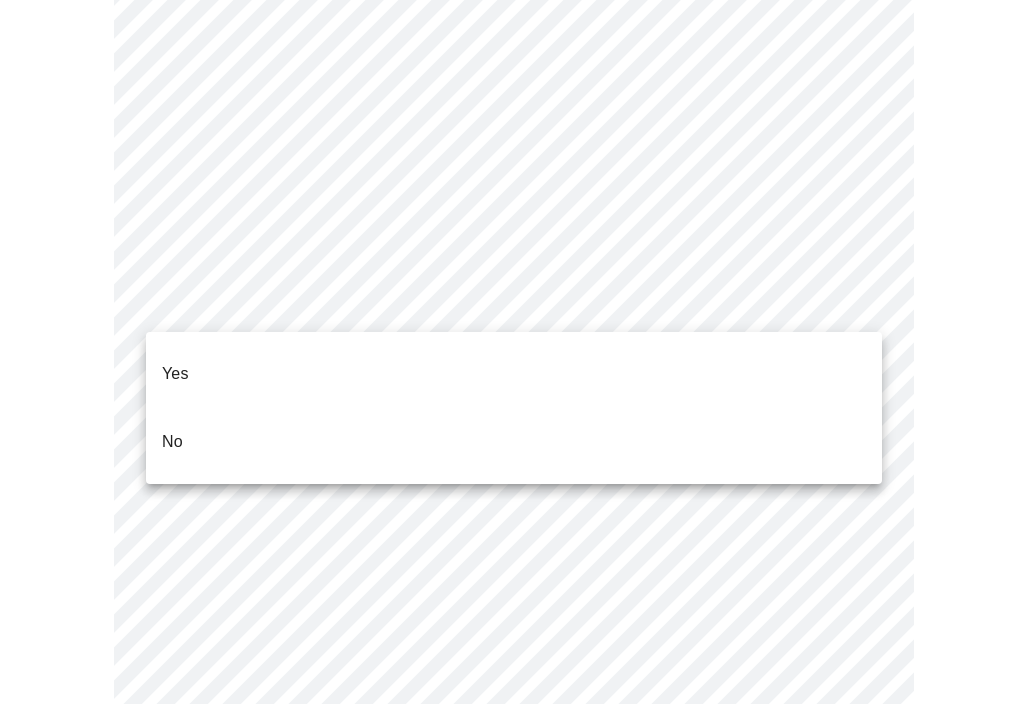 click on "No" at bounding box center (172, 442) 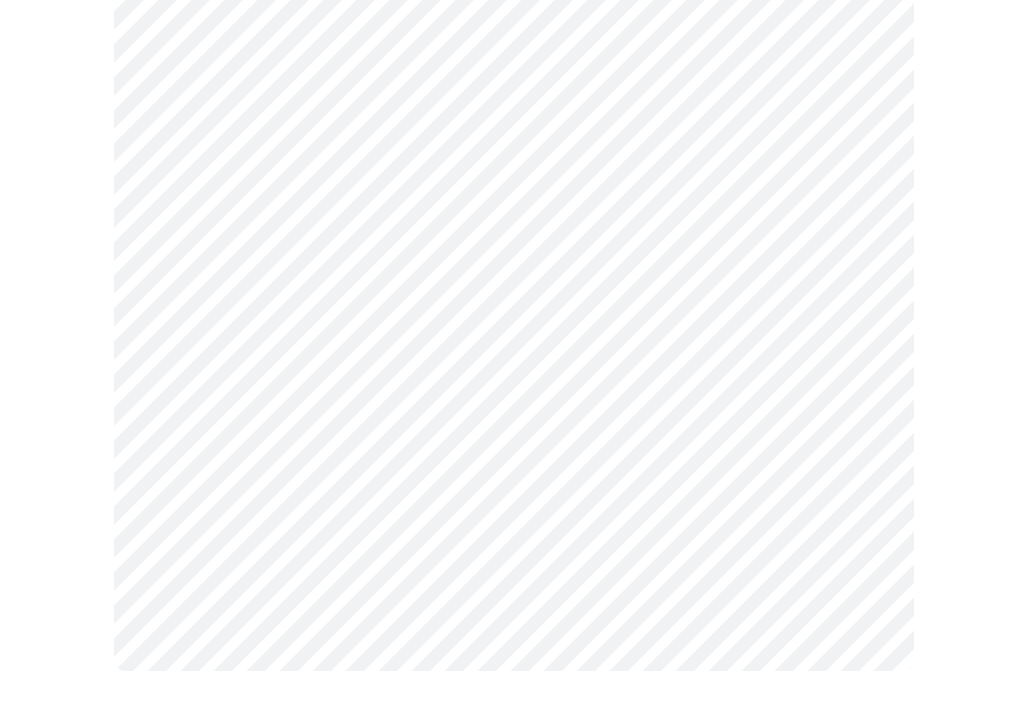 scroll, scrollTop: 896, scrollLeft: 0, axis: vertical 